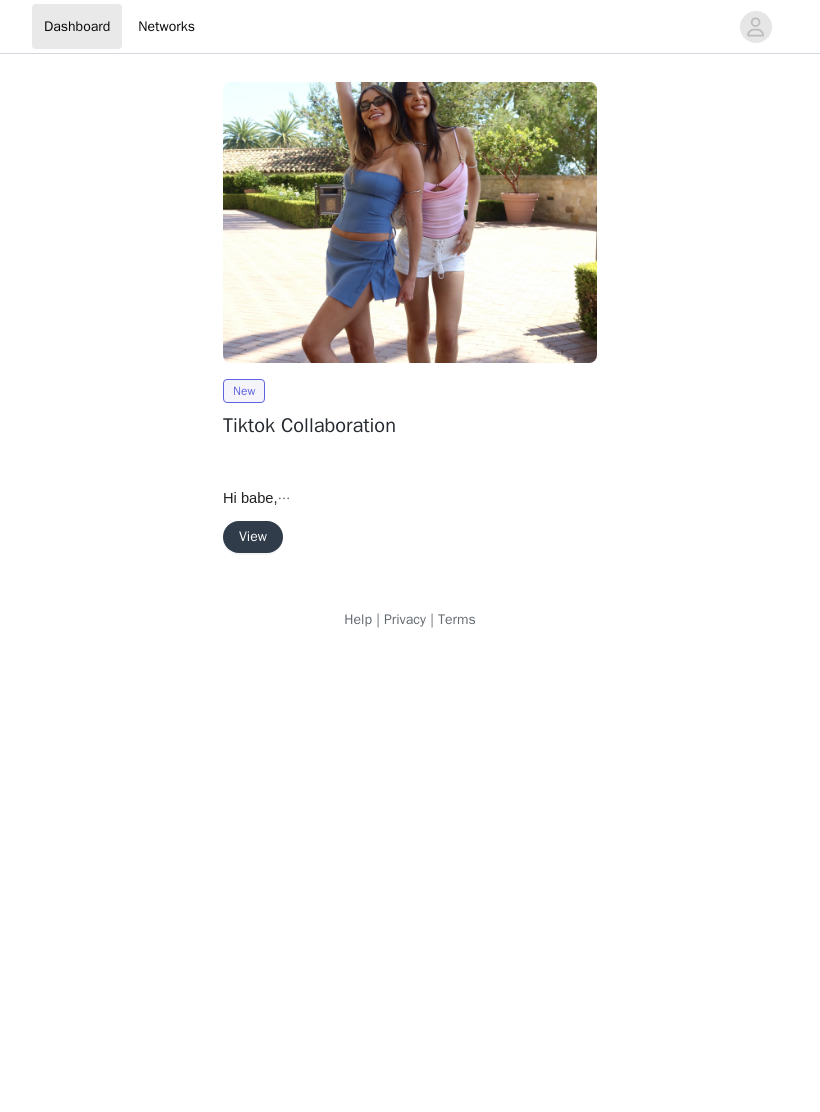 scroll, scrollTop: 0, scrollLeft: 0, axis: both 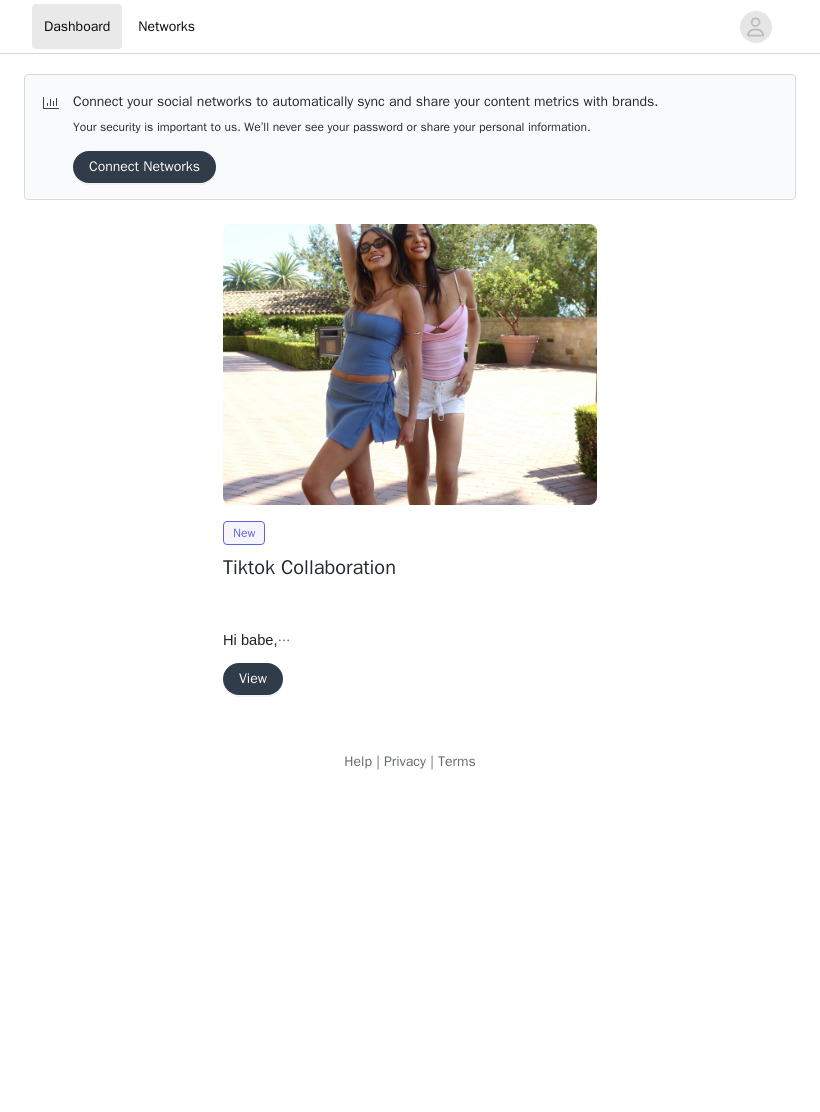 click on "View" at bounding box center [253, 679] 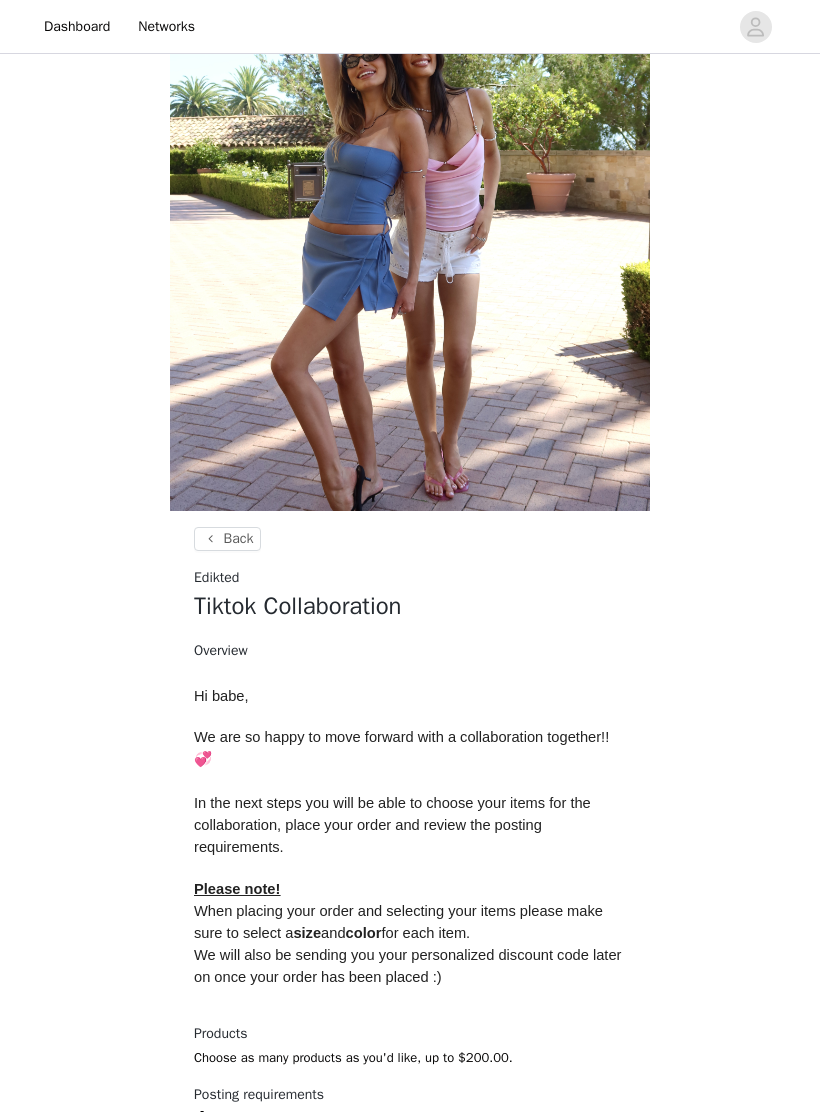 scroll, scrollTop: 264, scrollLeft: 0, axis: vertical 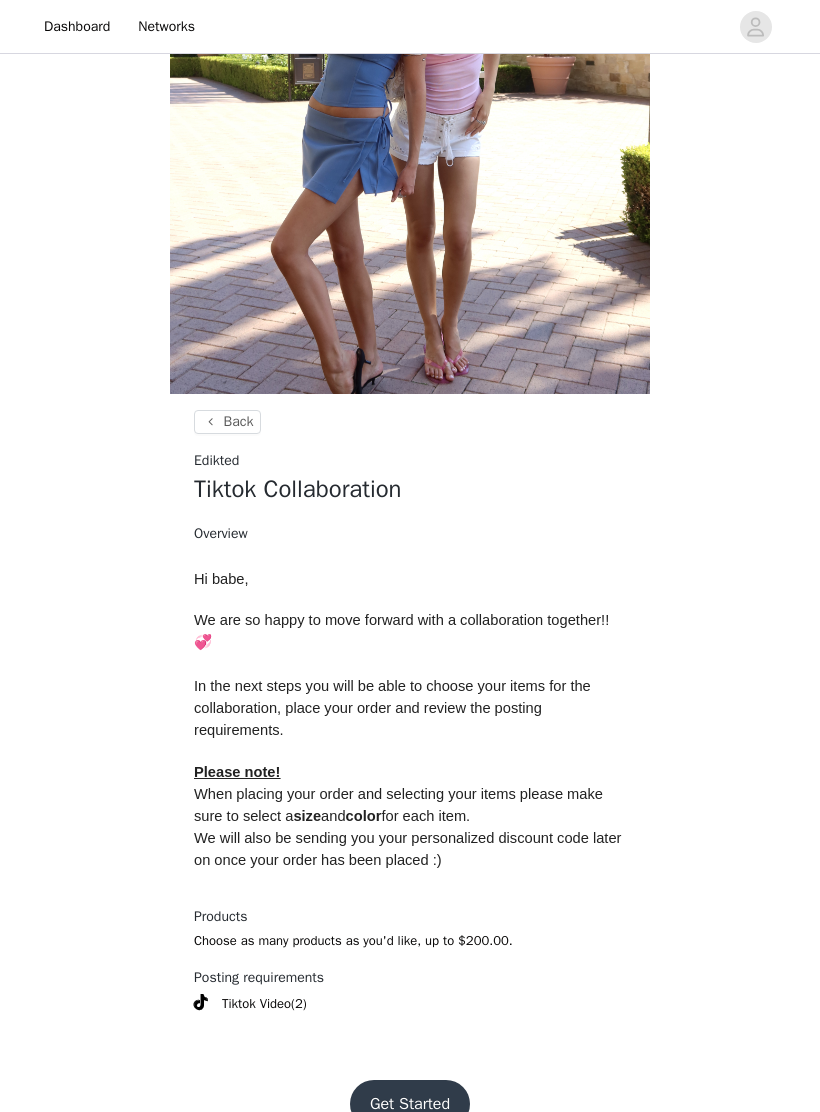 click on "Get Started" at bounding box center (410, 1104) 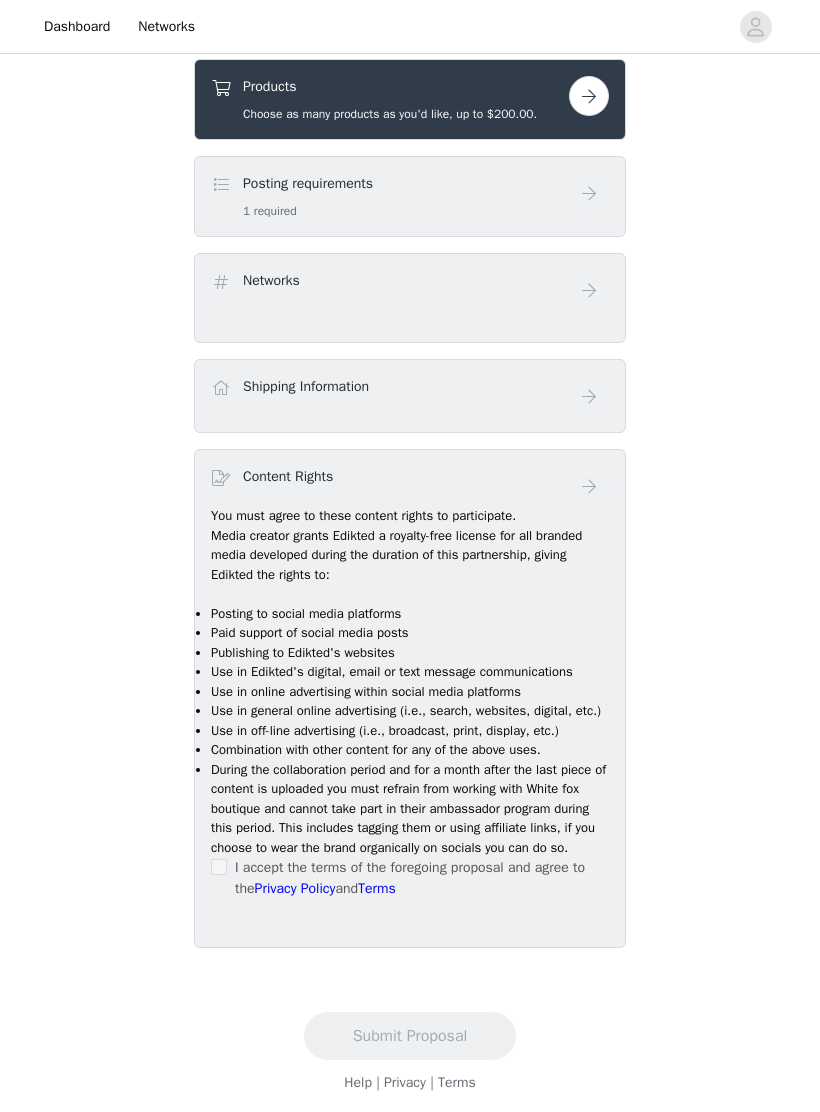 scroll, scrollTop: 681, scrollLeft: 0, axis: vertical 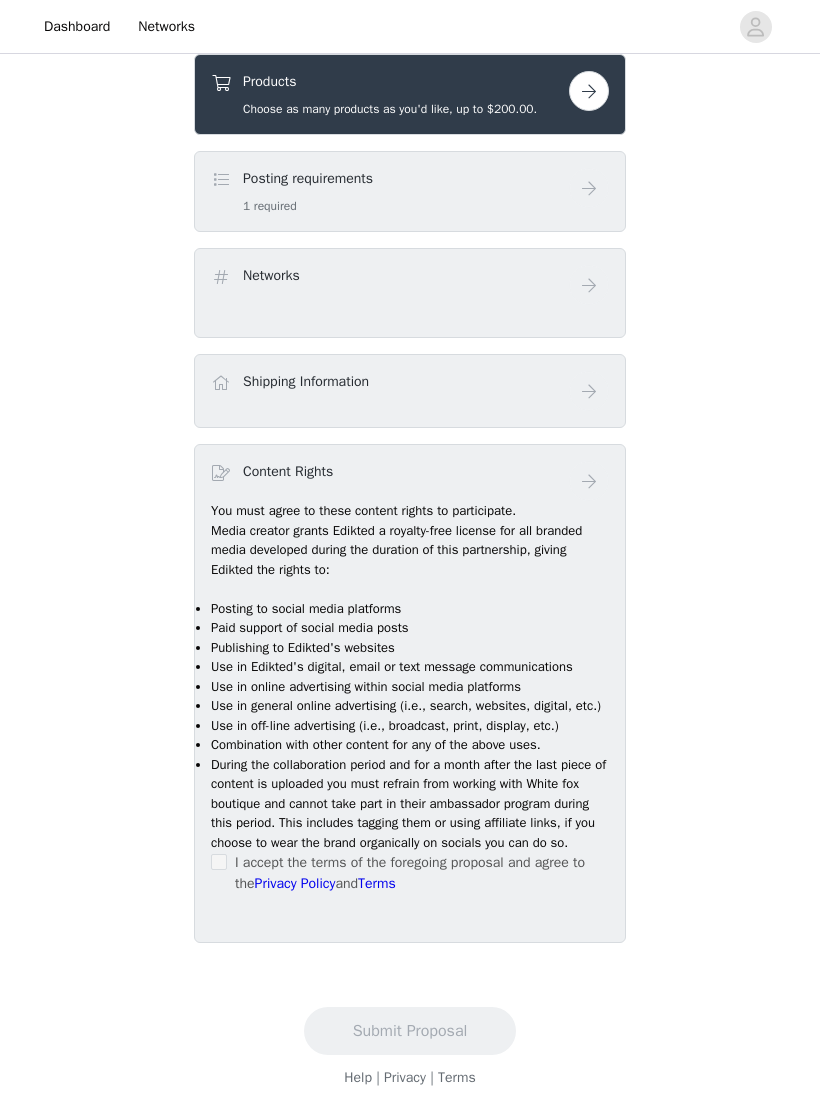 click on "Shipping Information" at bounding box center (410, 391) 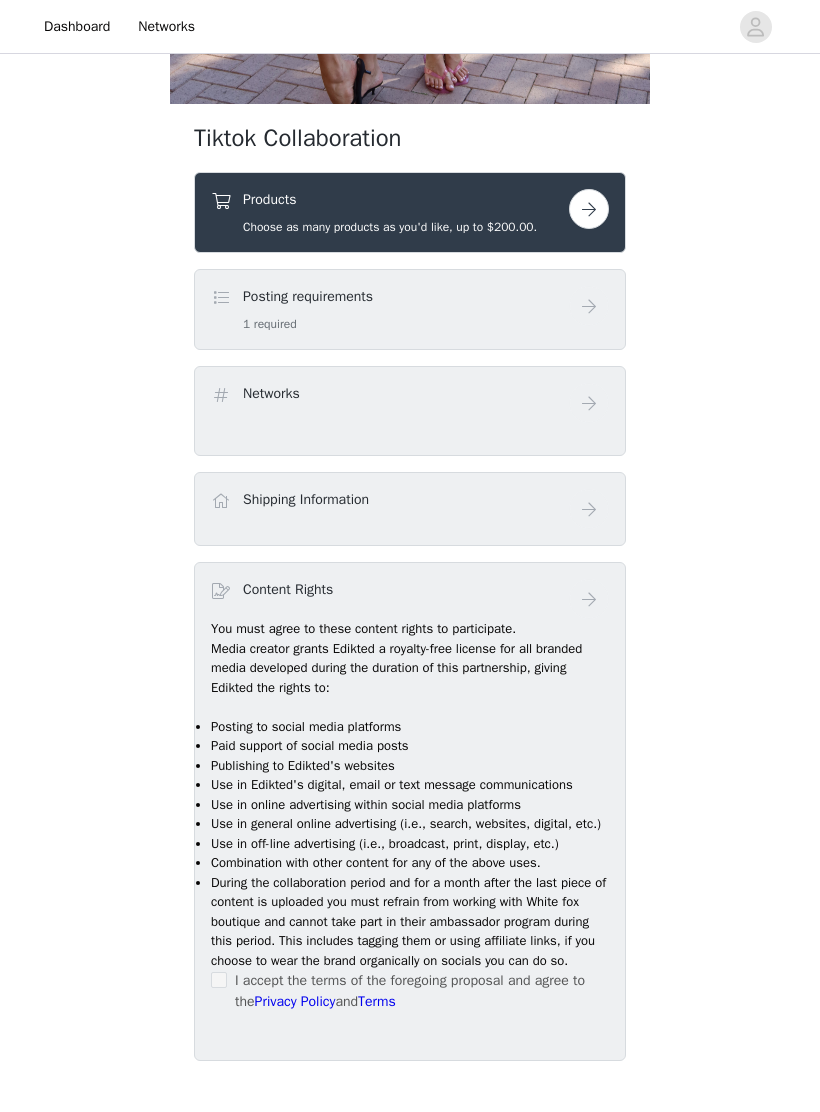scroll, scrollTop: 552, scrollLeft: 0, axis: vertical 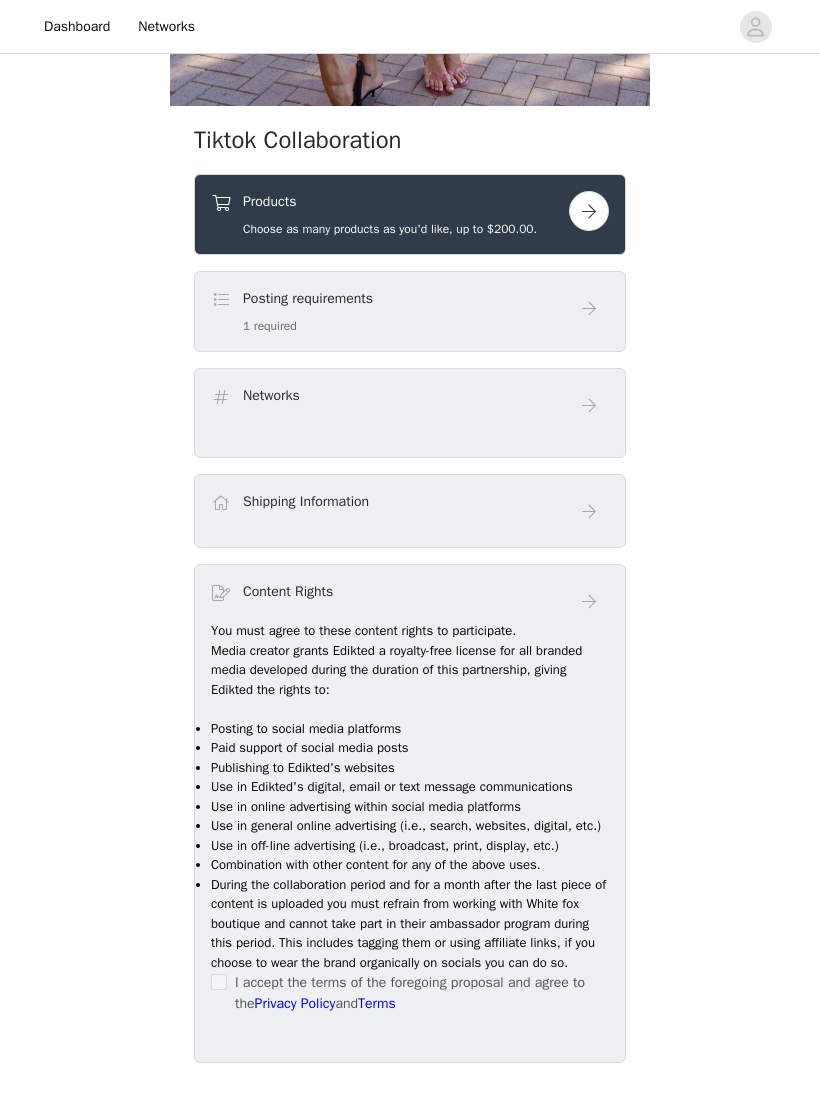 click on "Choose as many products as you'd like, up to $200.00." at bounding box center (390, 229) 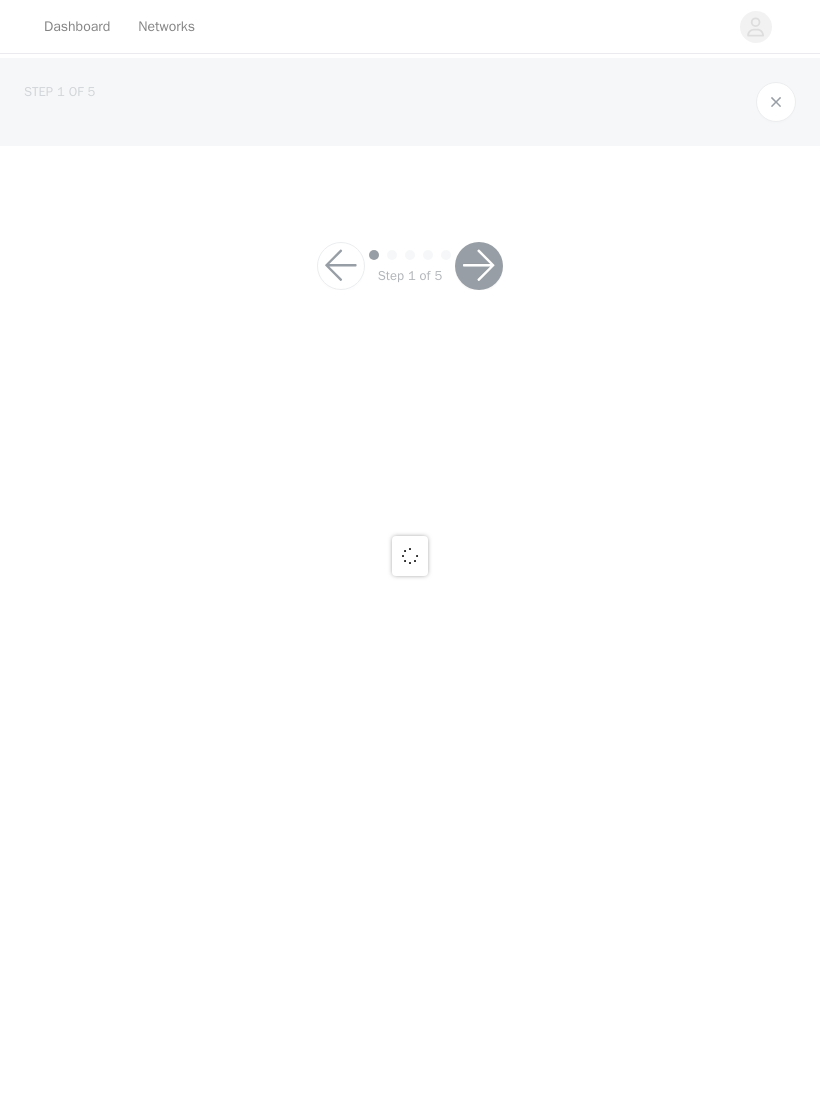 scroll, scrollTop: 0, scrollLeft: 0, axis: both 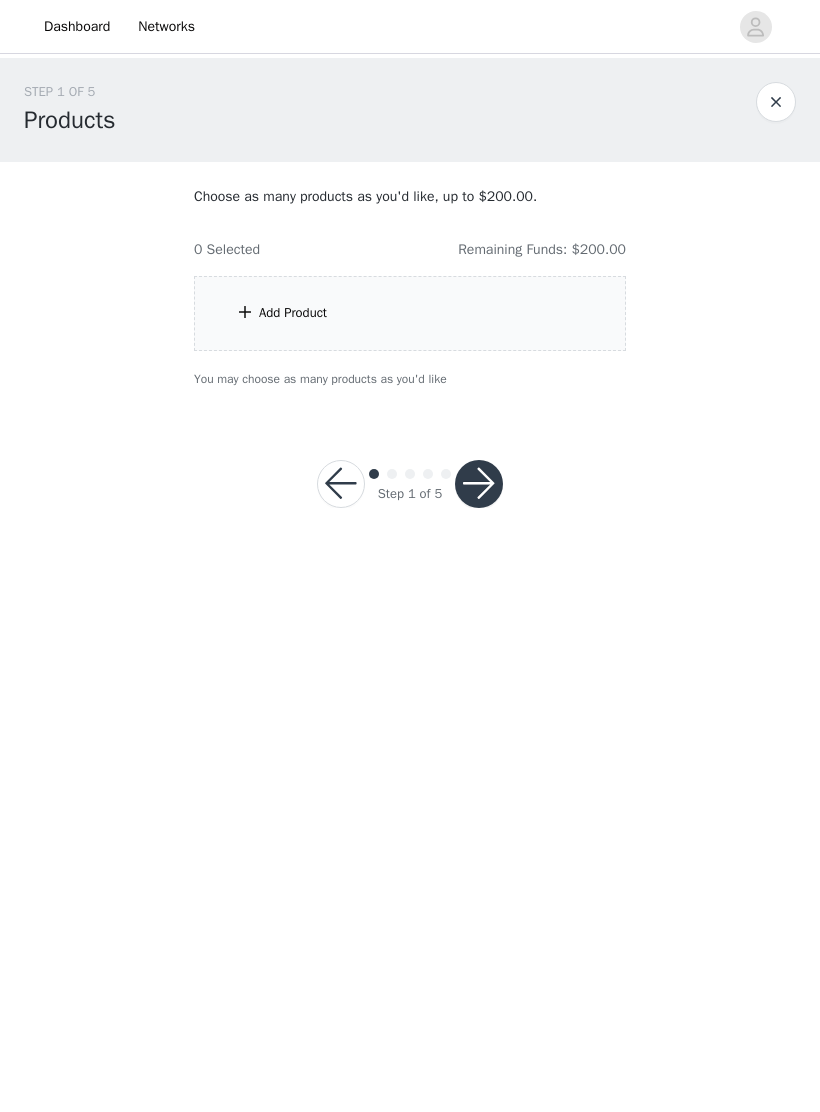 click on "Add Product" at bounding box center (410, 313) 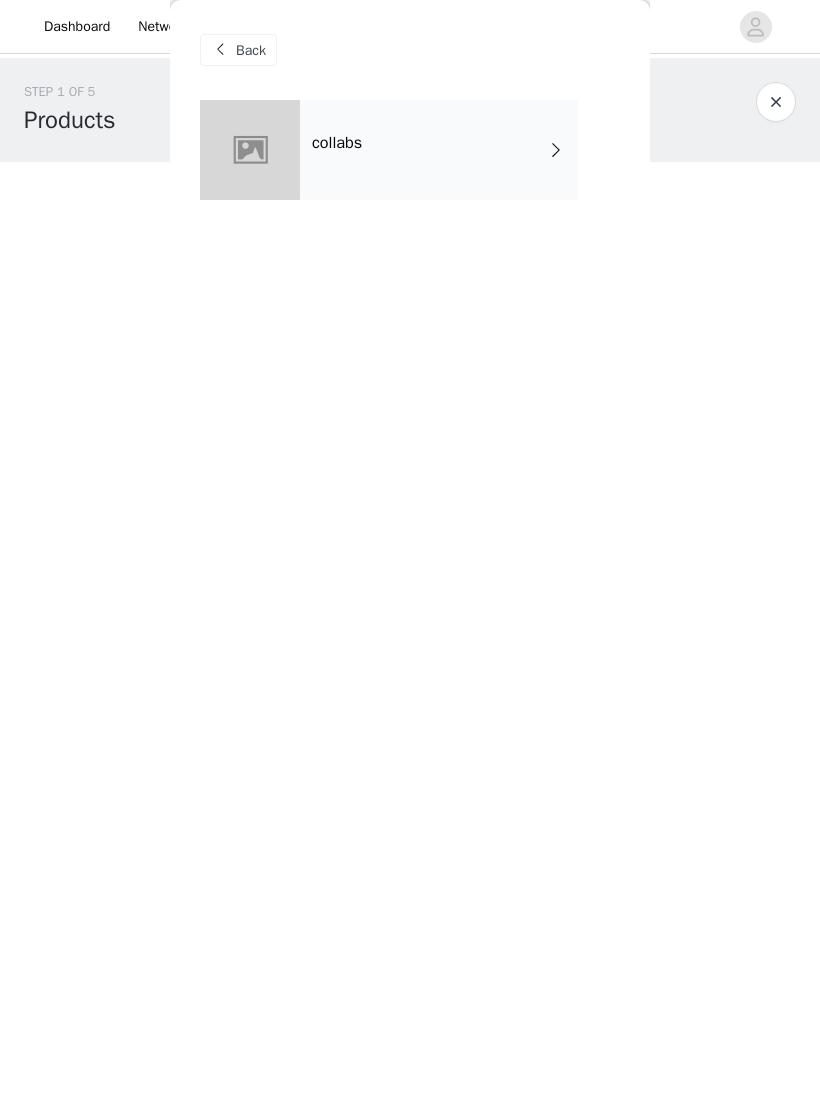 click on "collabs" at bounding box center [439, 150] 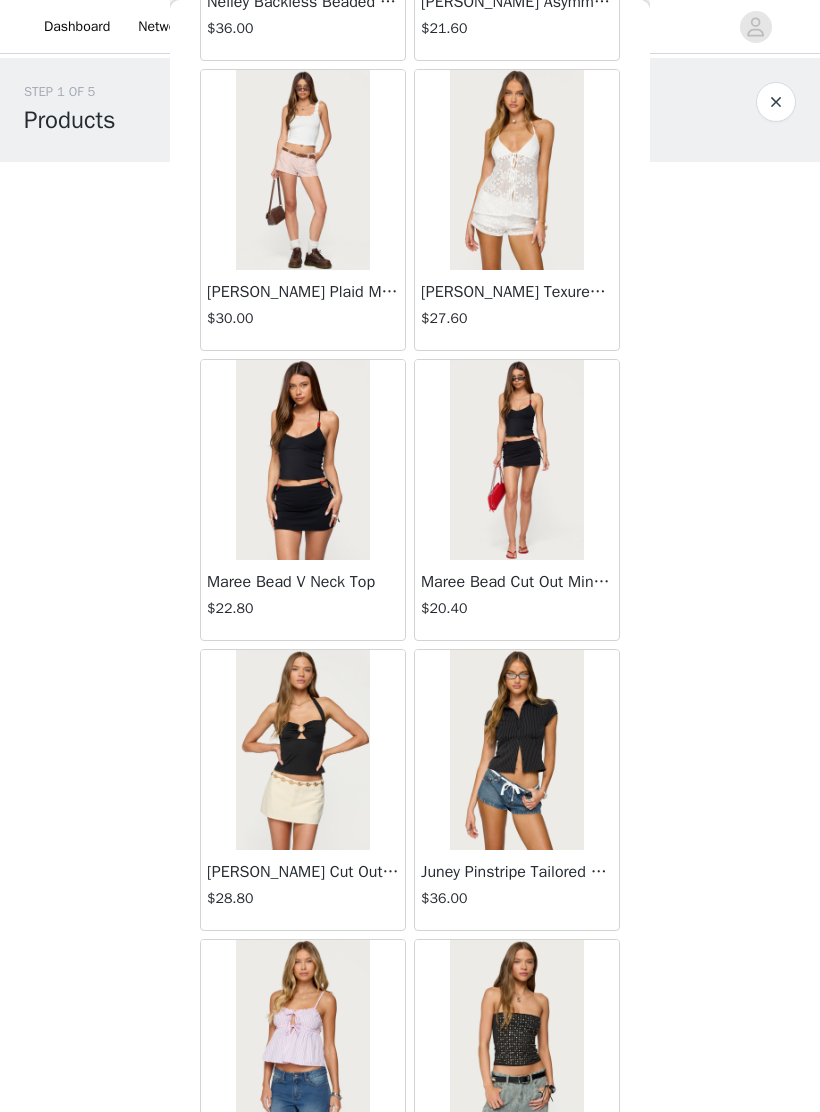 scroll, scrollTop: 612, scrollLeft: 0, axis: vertical 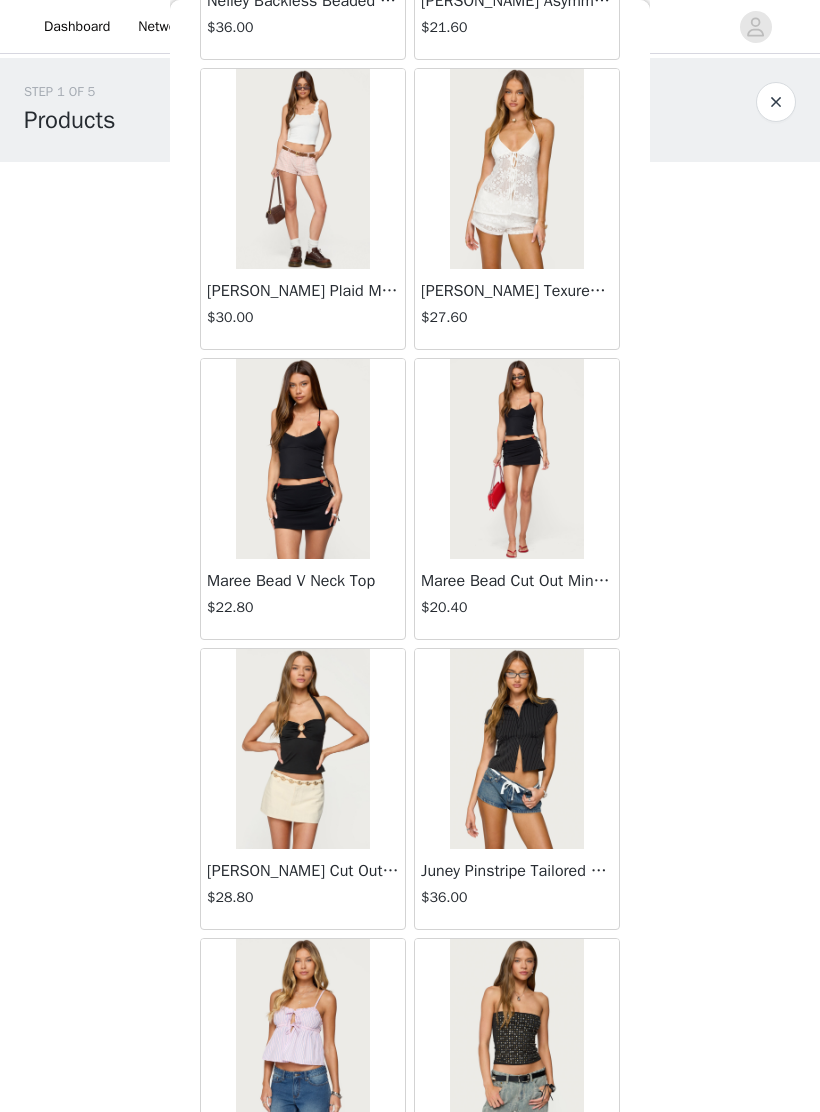 click at bounding box center (302, 459) 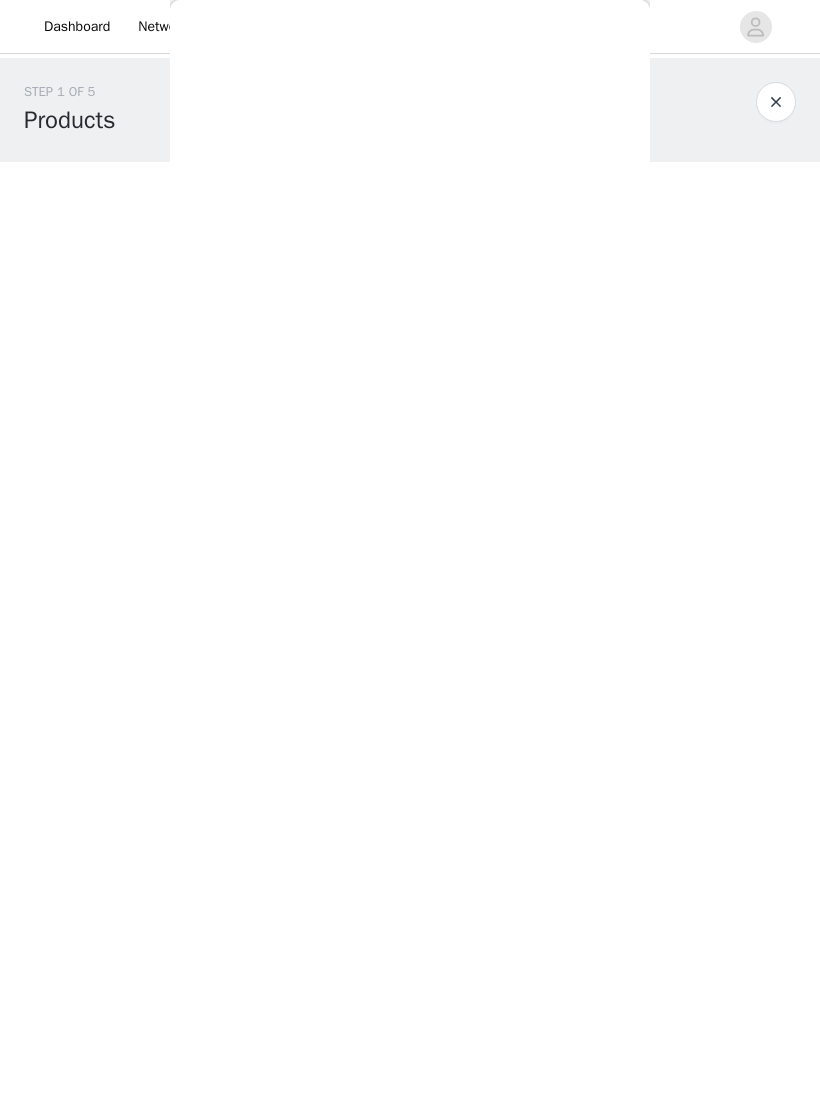 scroll, scrollTop: 0, scrollLeft: 0, axis: both 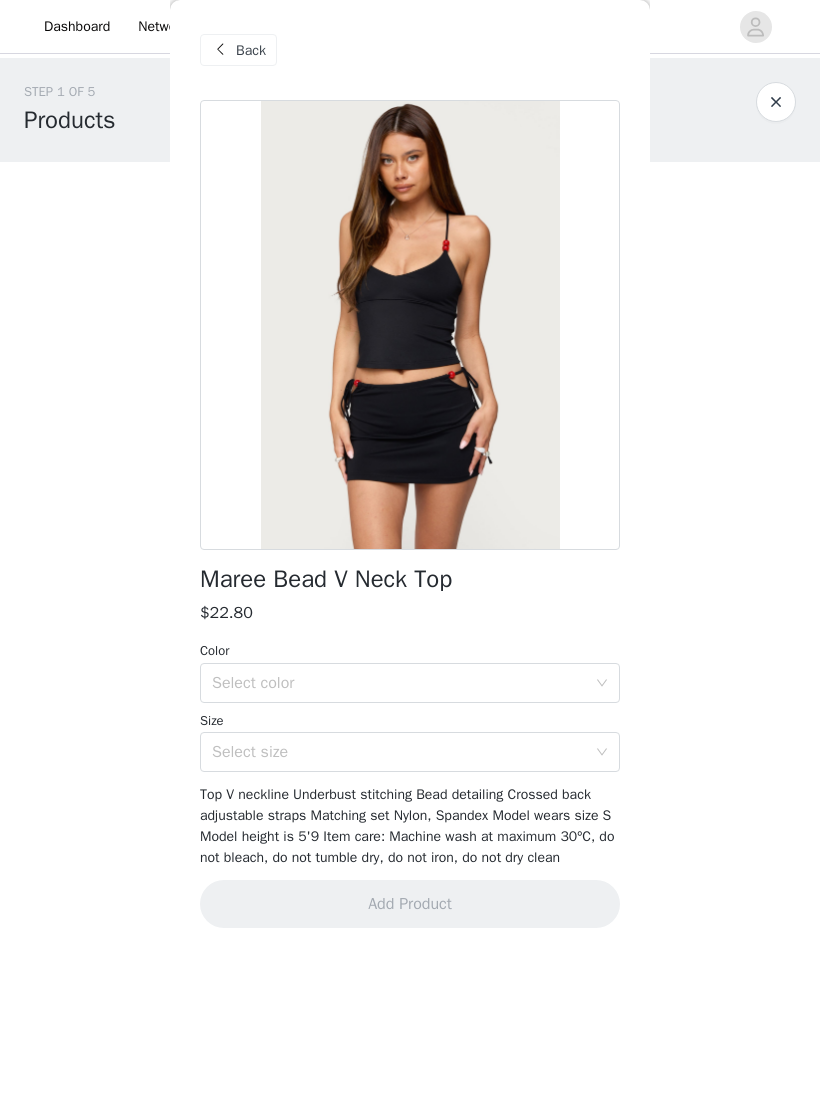 click at bounding box center [410, 325] 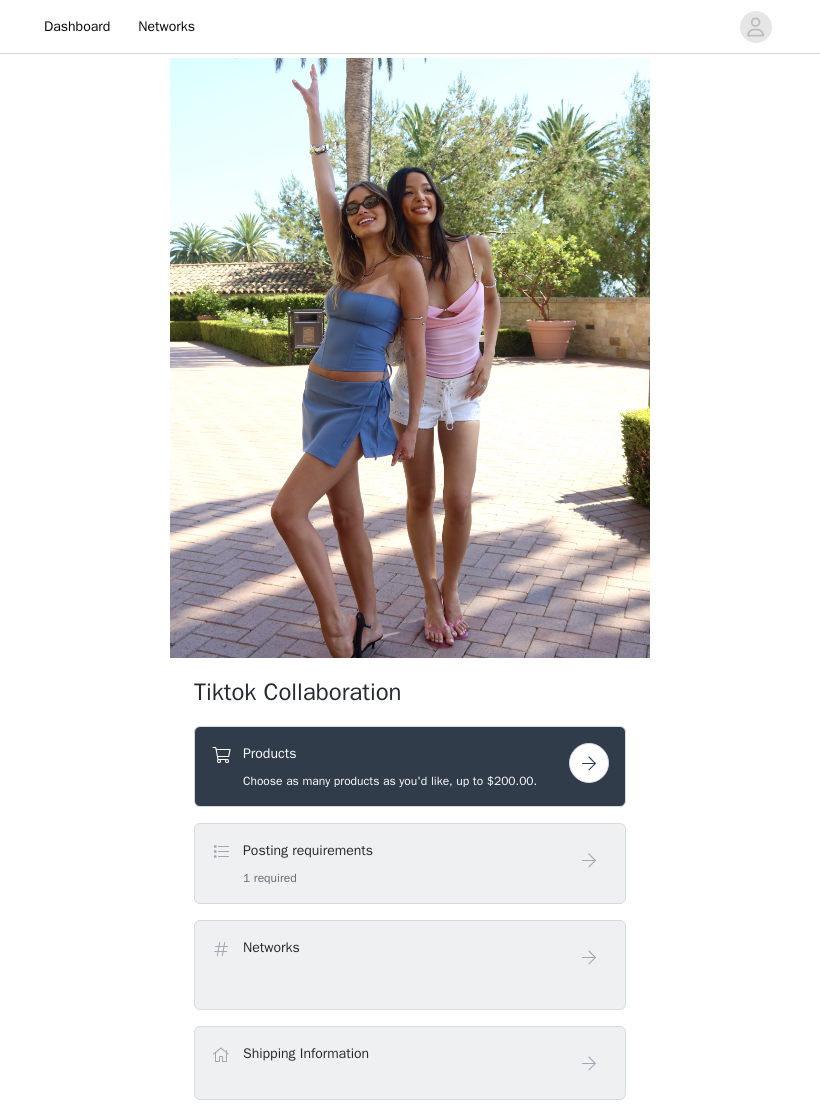 click at bounding box center (589, 763) 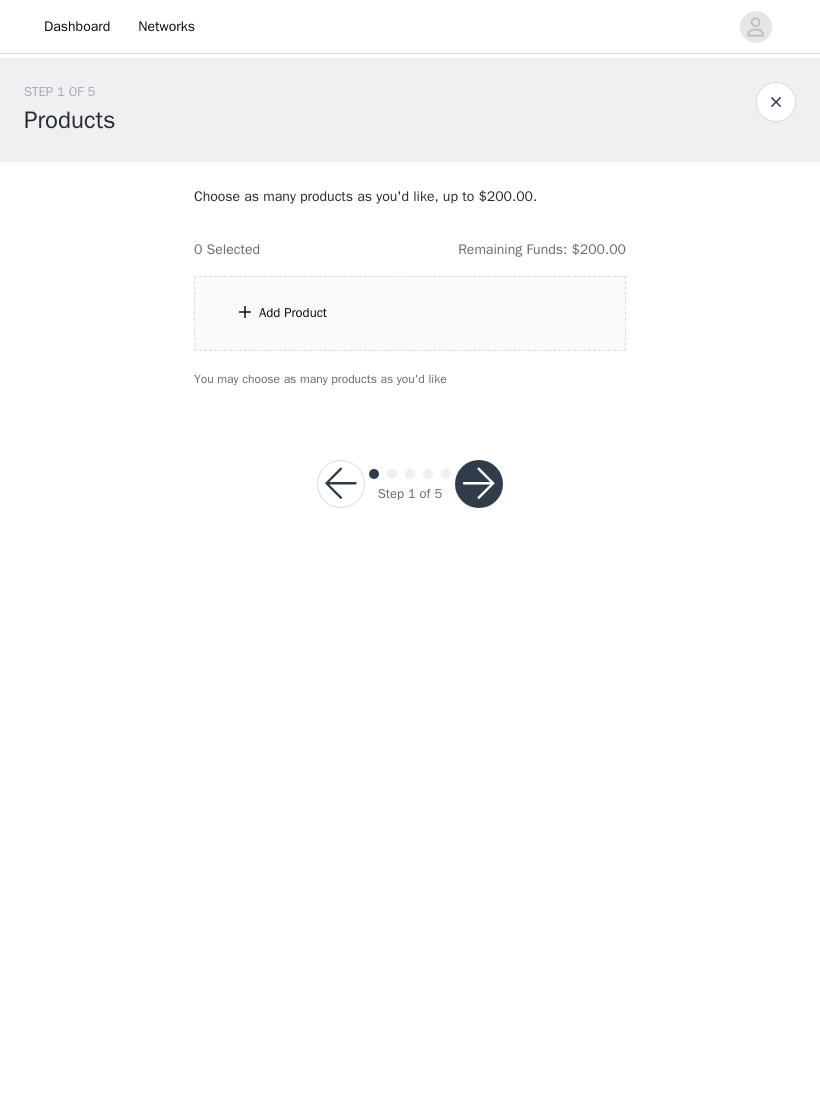 click on "Add Product" at bounding box center [410, 313] 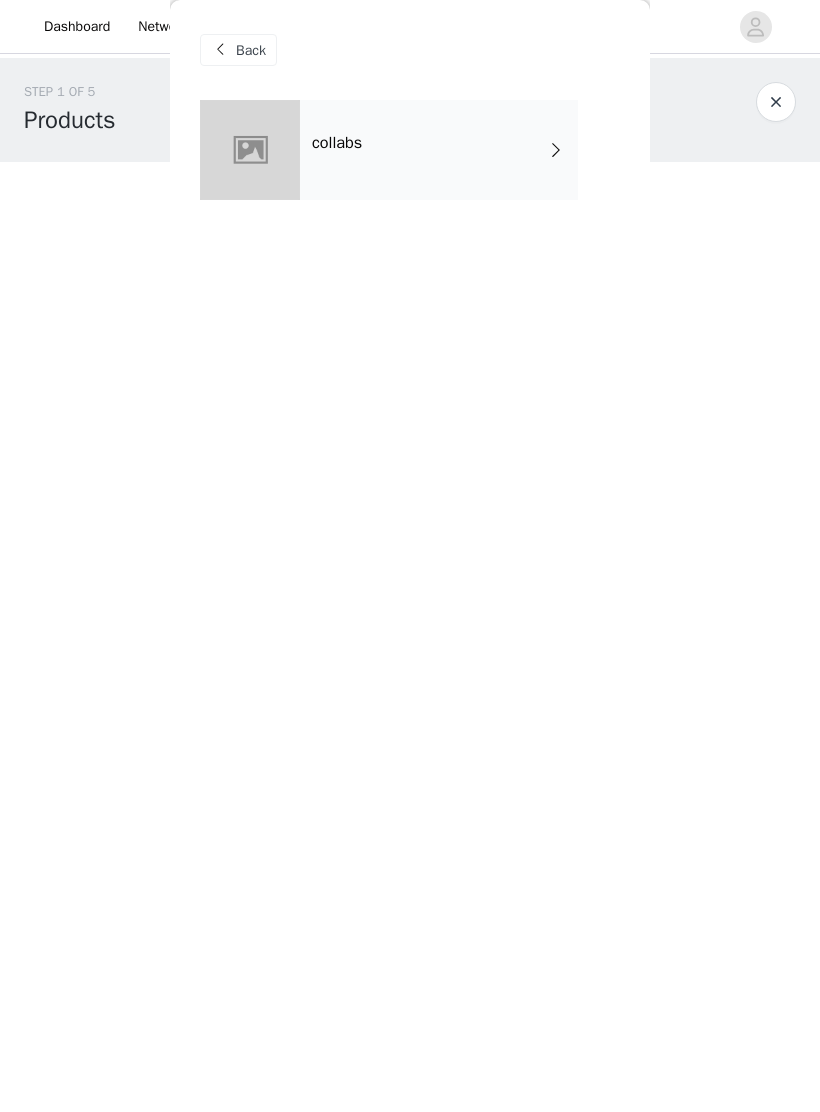 click on "collabs" at bounding box center [439, 150] 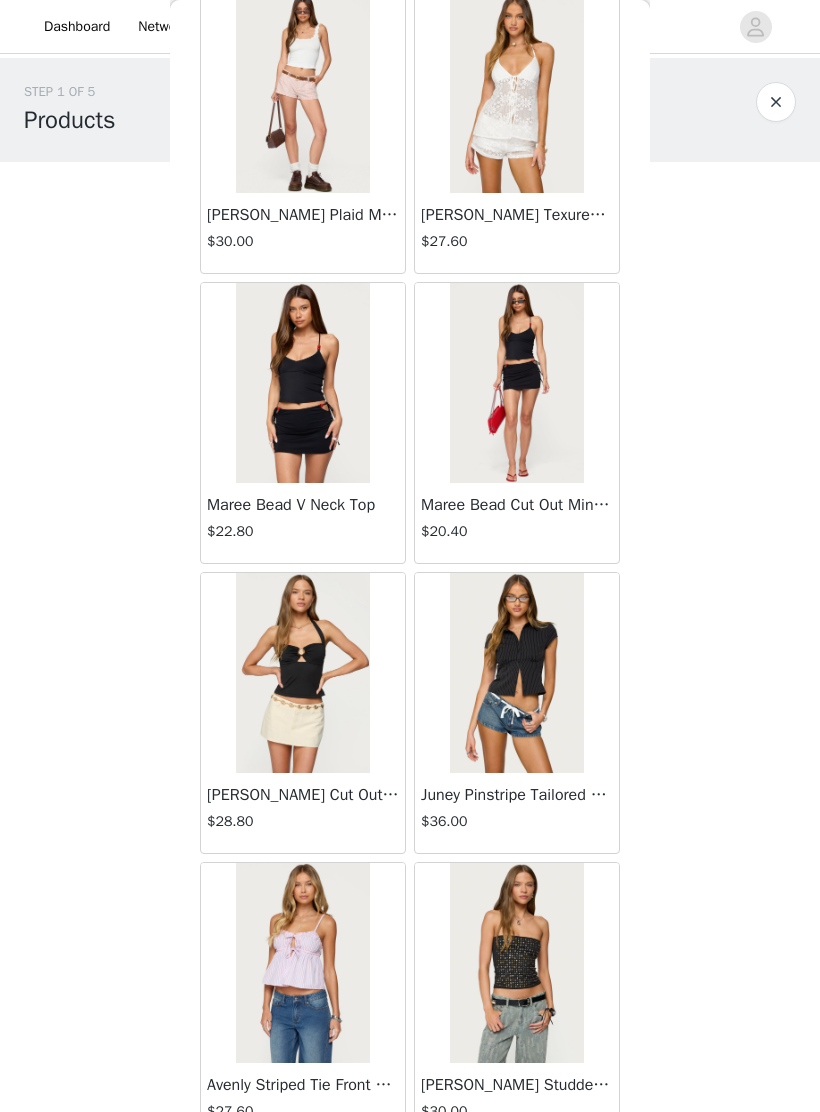 scroll, scrollTop: 825, scrollLeft: 0, axis: vertical 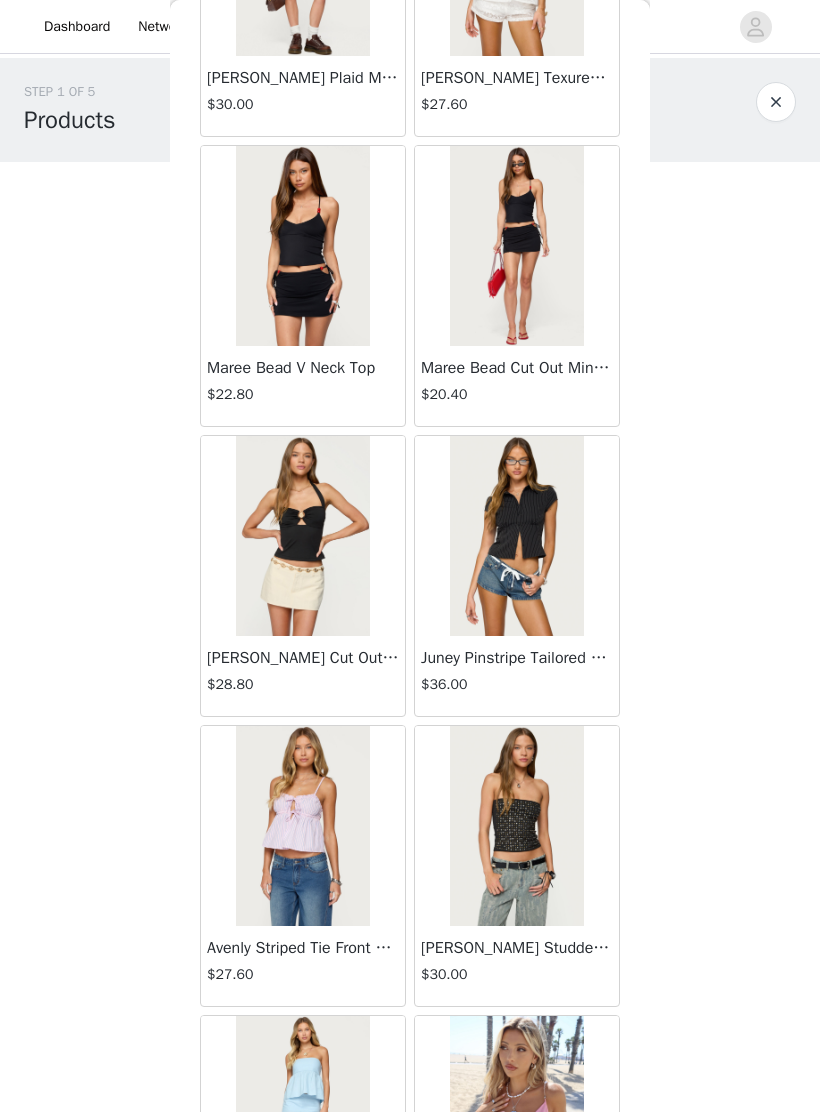 click at bounding box center (302, 246) 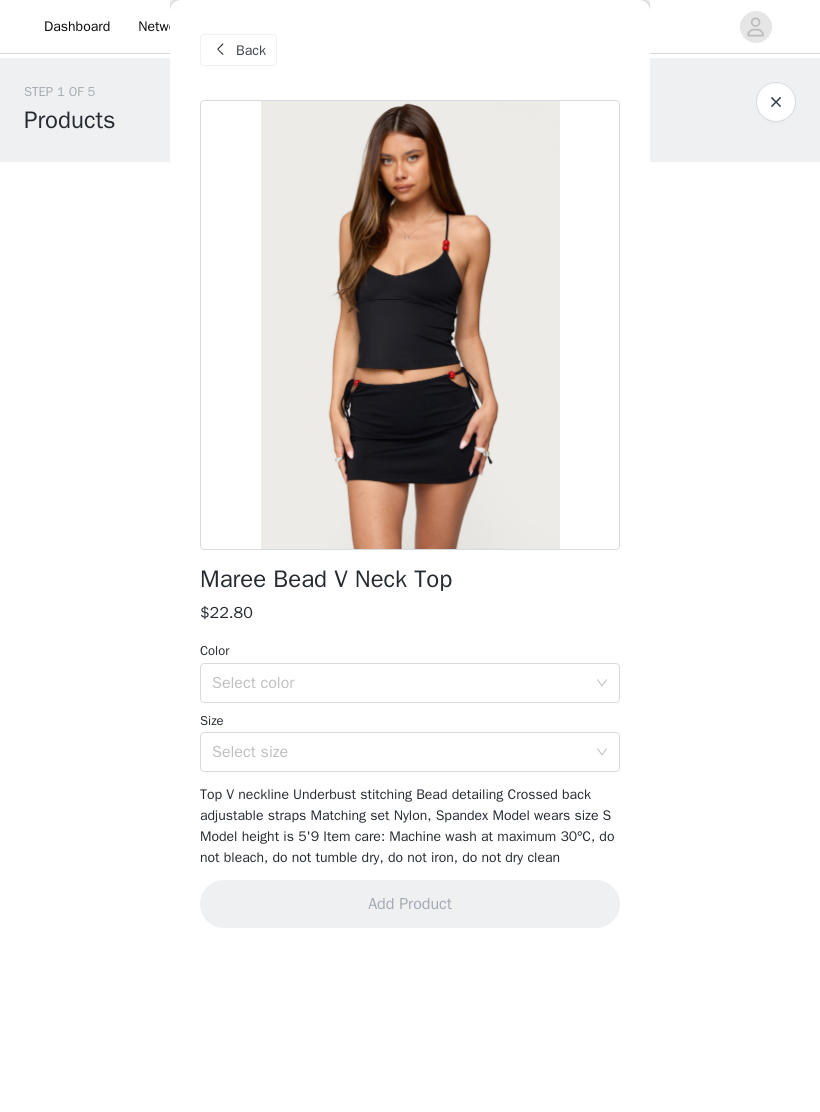 scroll, scrollTop: 0, scrollLeft: 0, axis: both 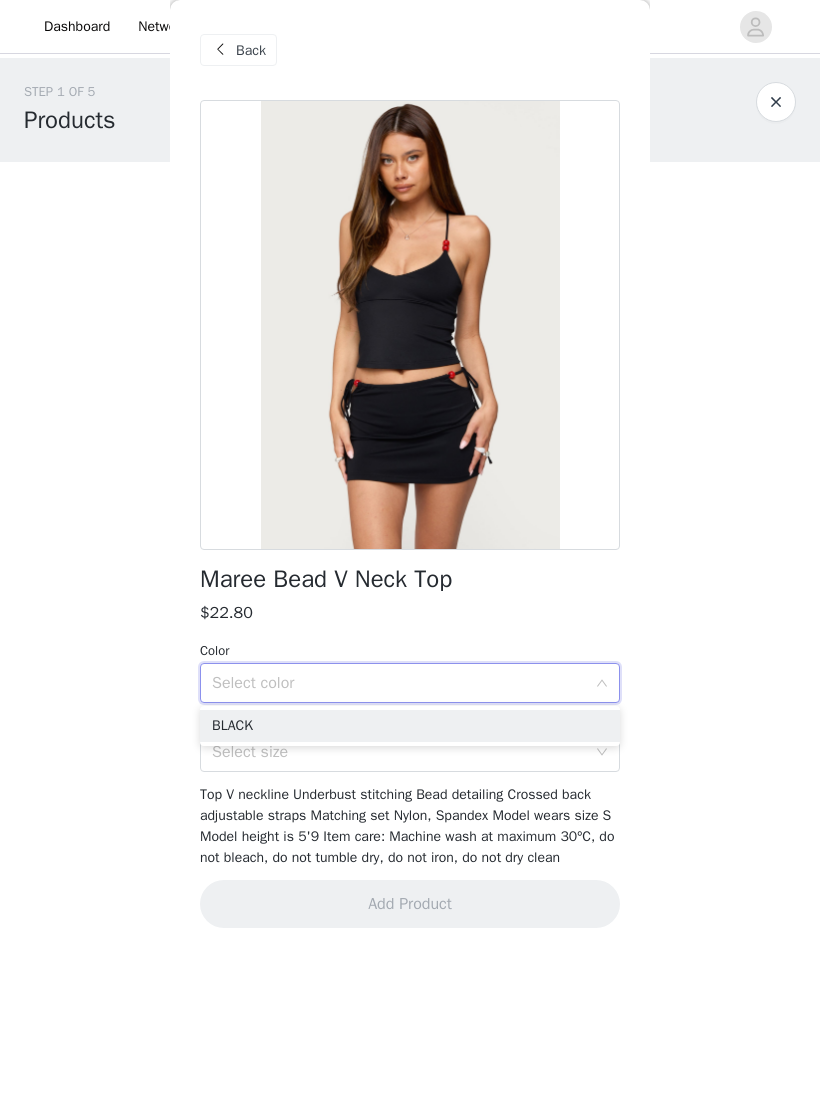 click on "BLACK" at bounding box center [410, 726] 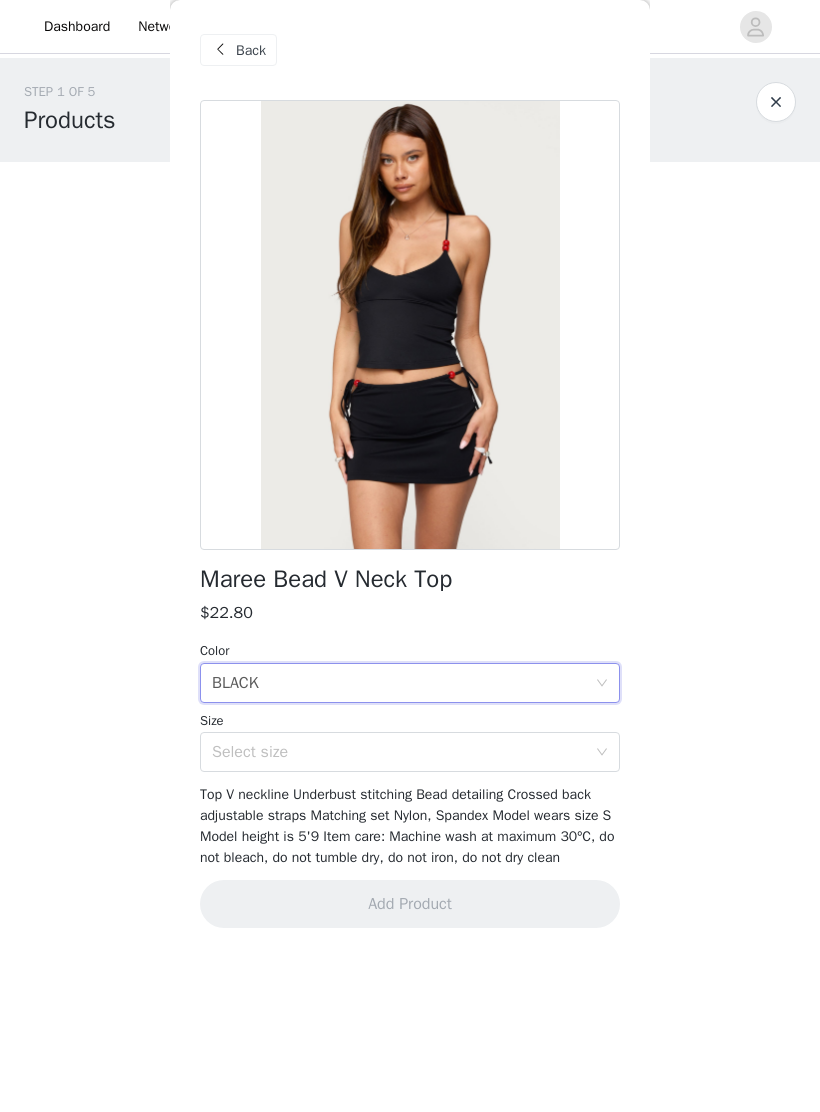 click on "Select size" at bounding box center (399, 752) 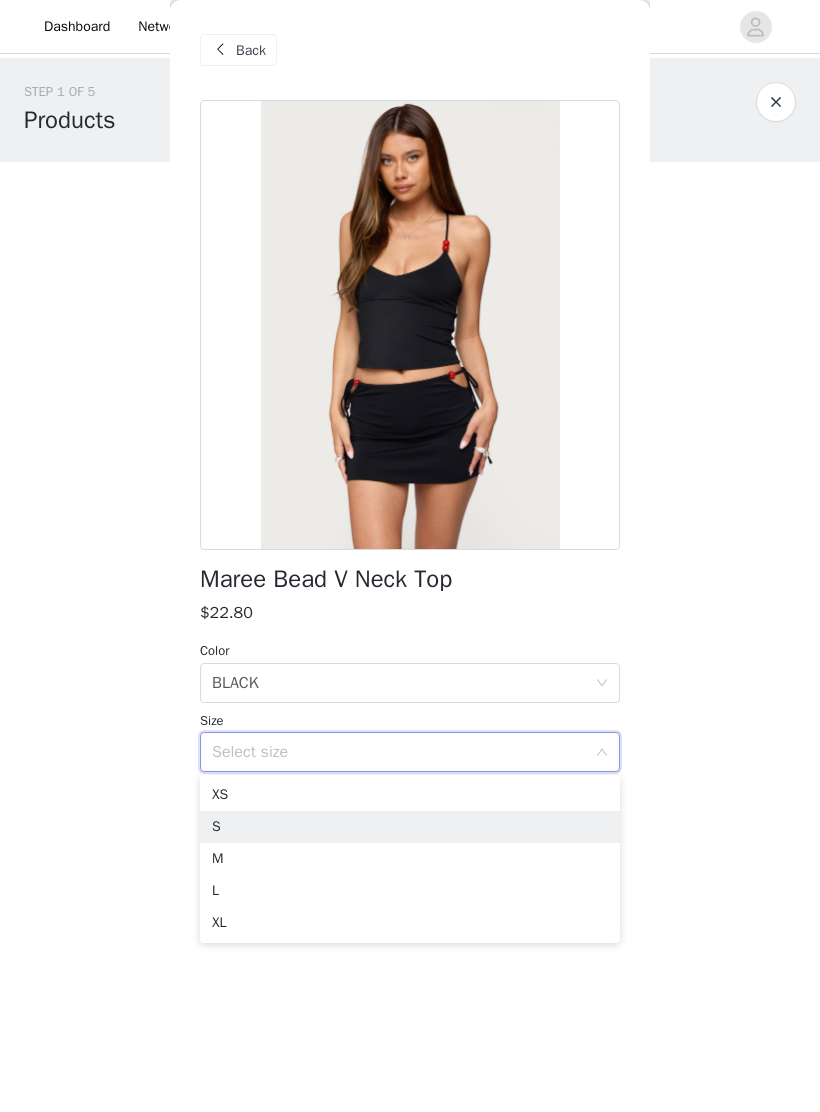 click on "S" at bounding box center [410, 827] 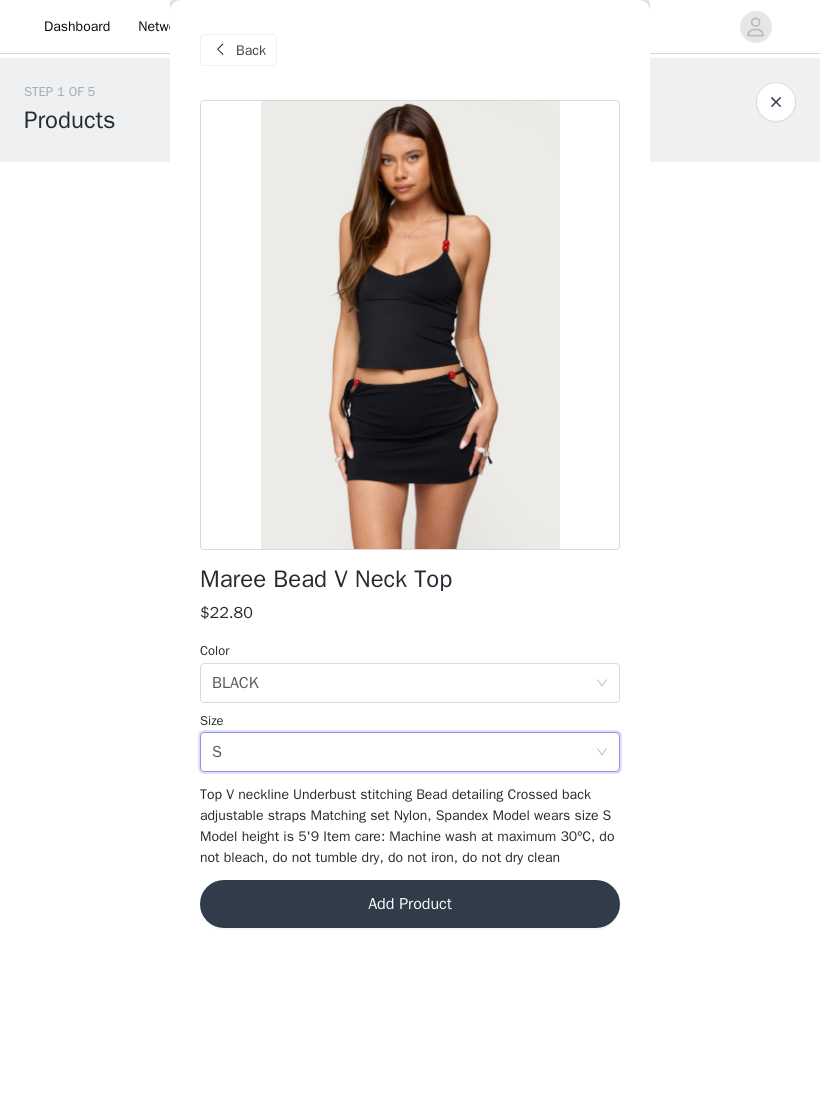 click on "Add Product" at bounding box center [410, 904] 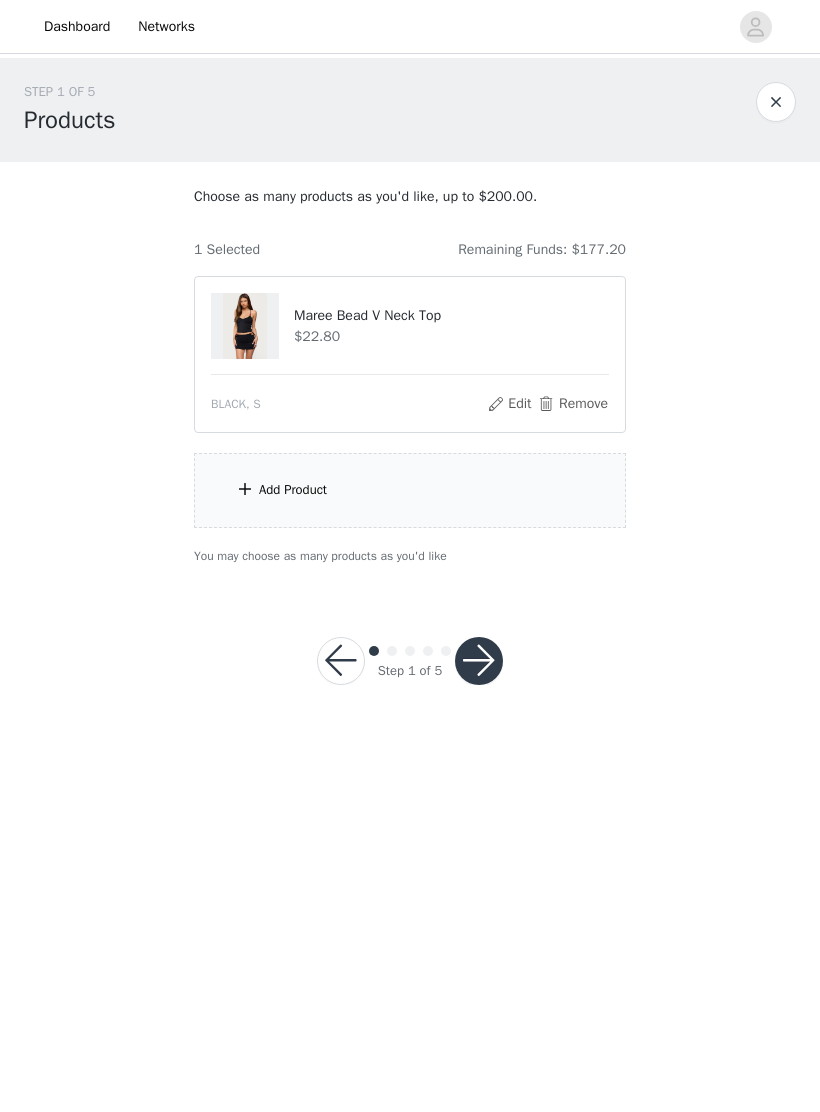 click on "Add Product" at bounding box center (410, 490) 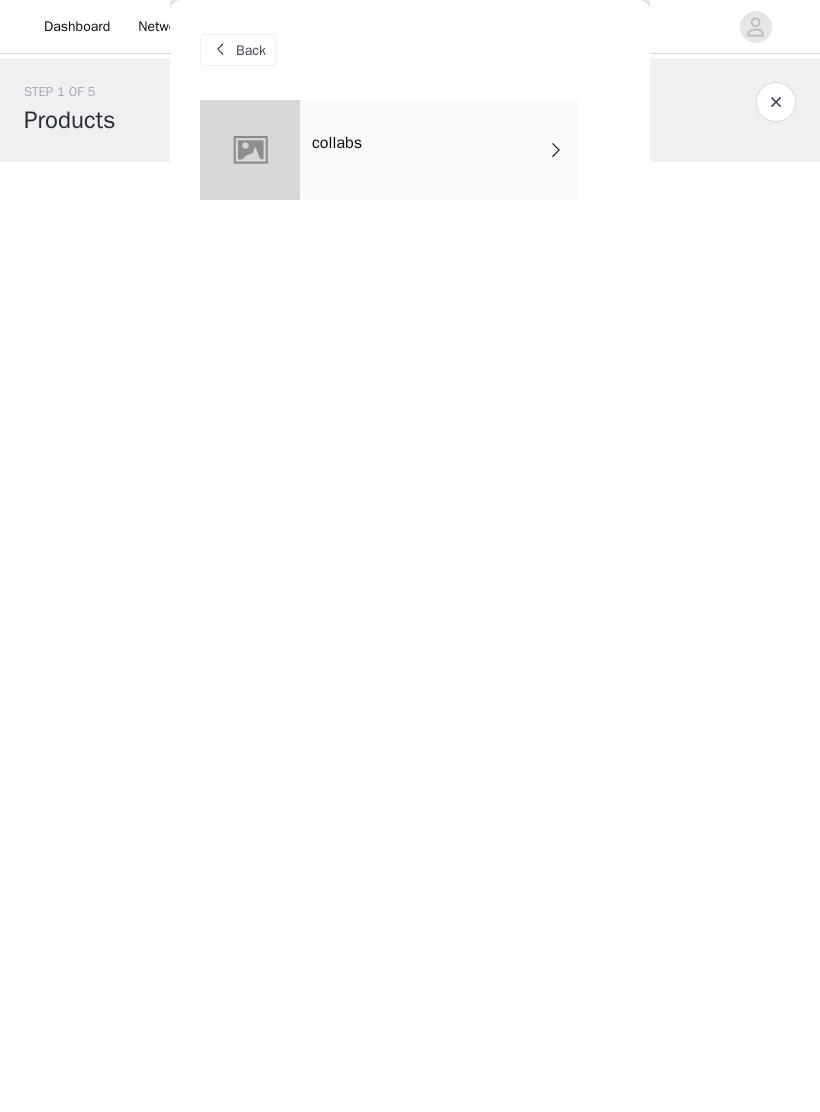click on "collabs" at bounding box center [439, 150] 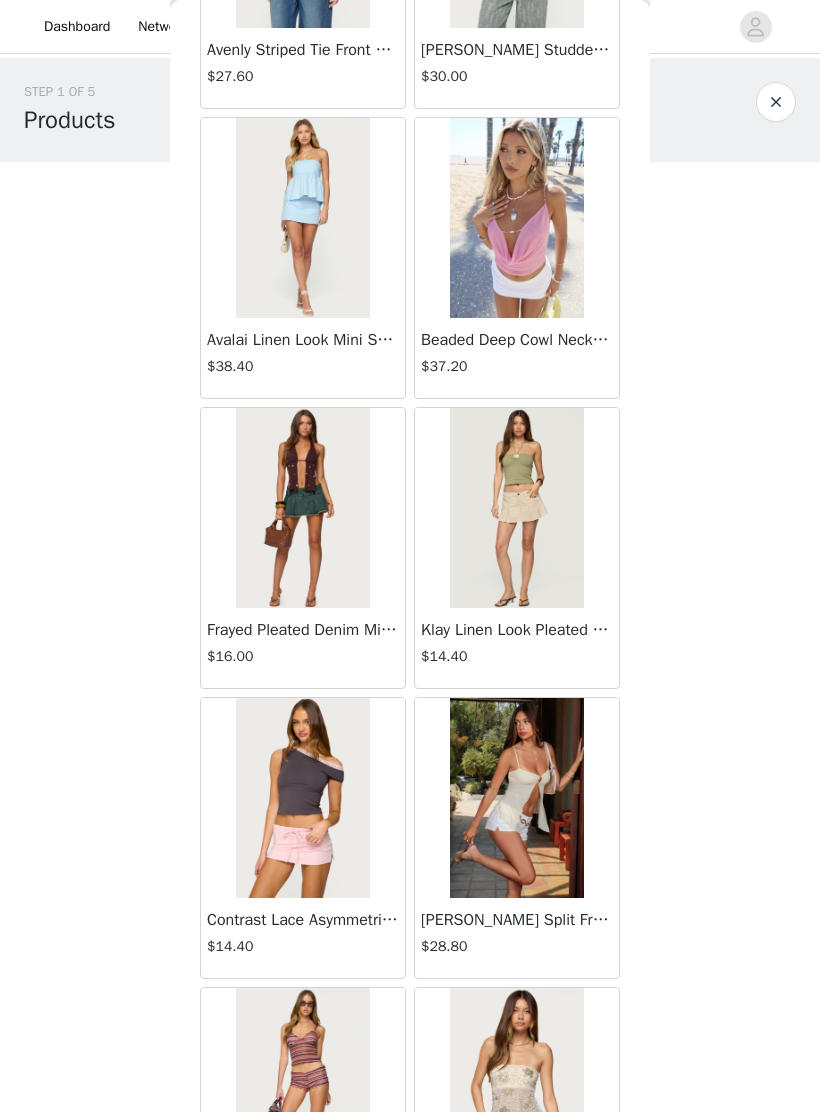 scroll, scrollTop: 1731, scrollLeft: 0, axis: vertical 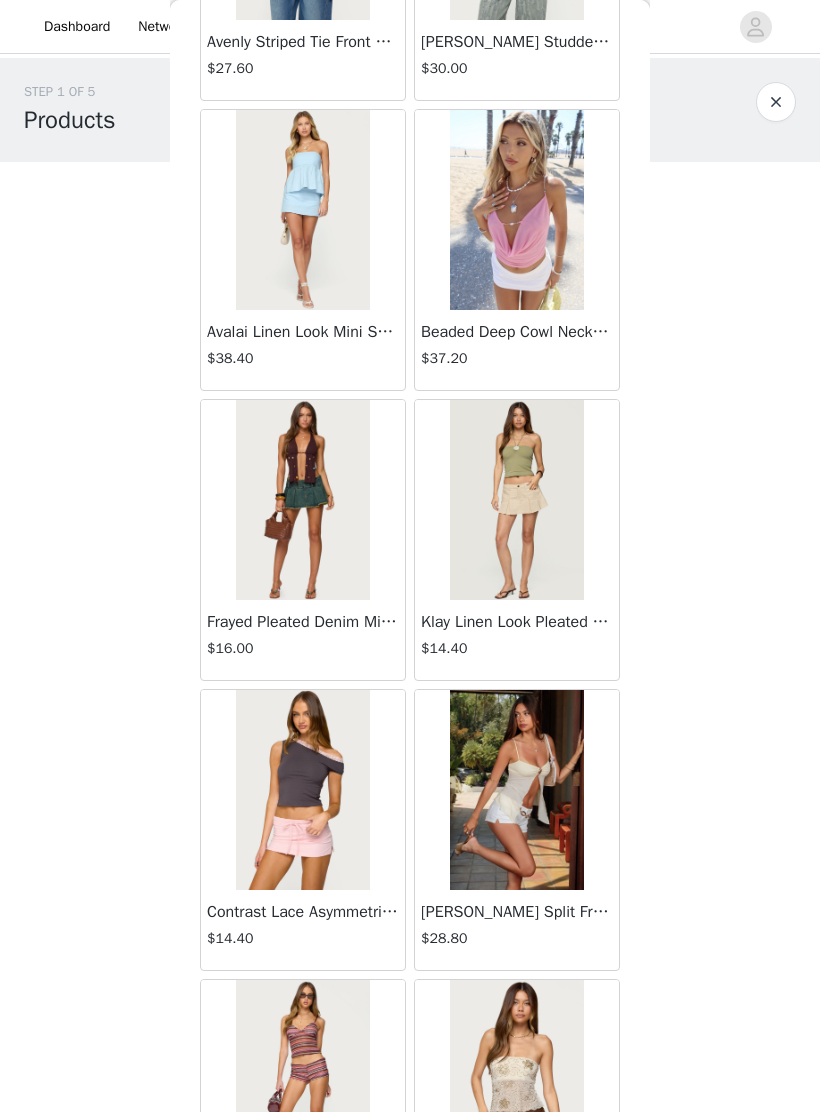 click at bounding box center (516, 500) 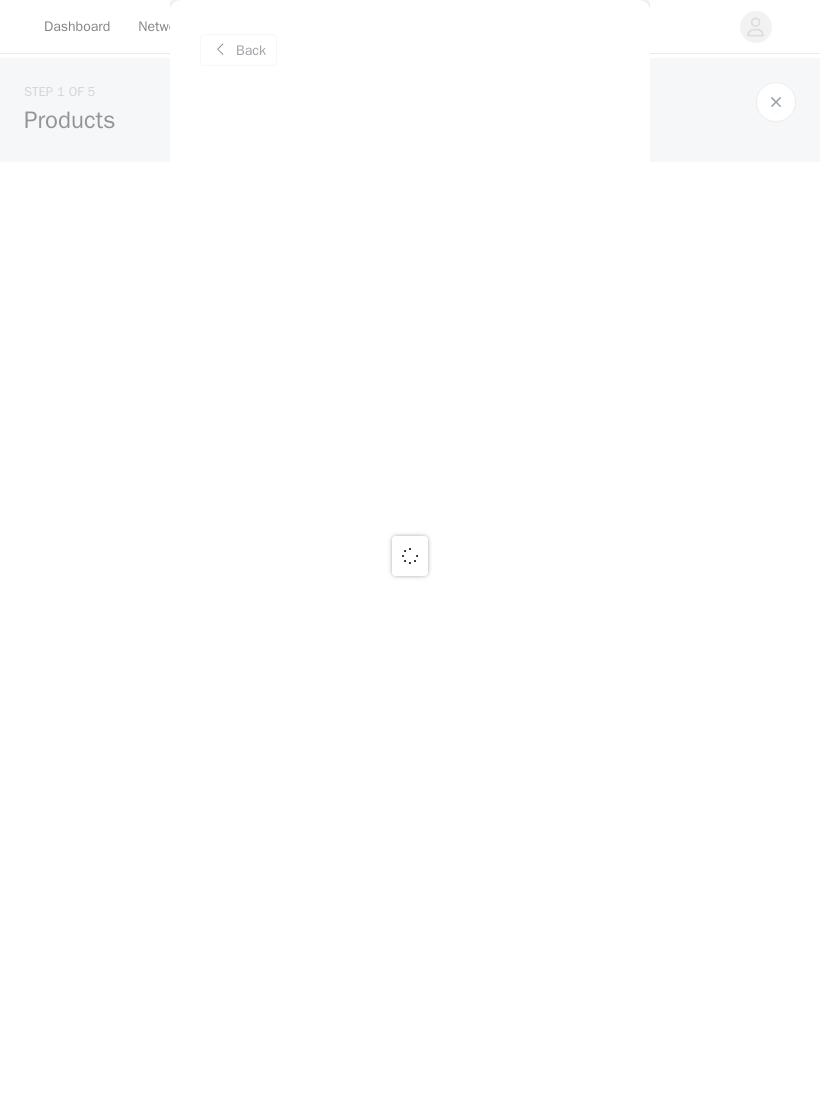 scroll, scrollTop: 0, scrollLeft: 0, axis: both 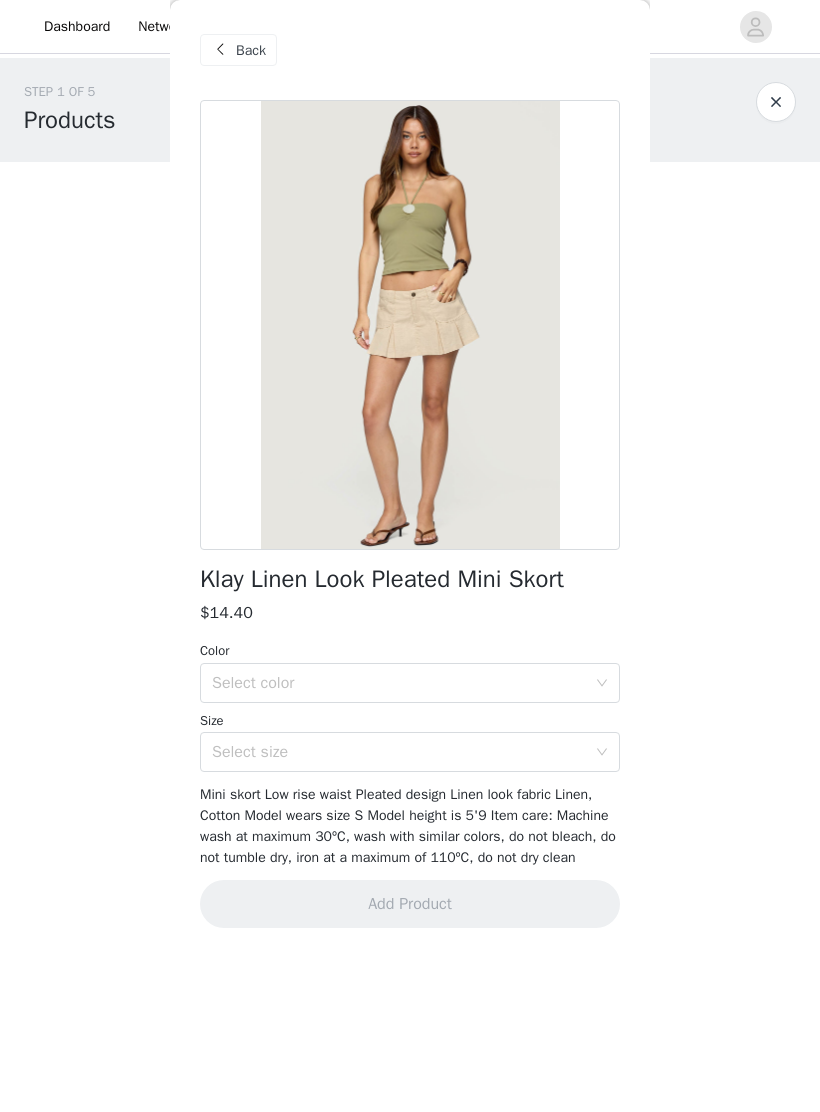 click at bounding box center [410, 325] 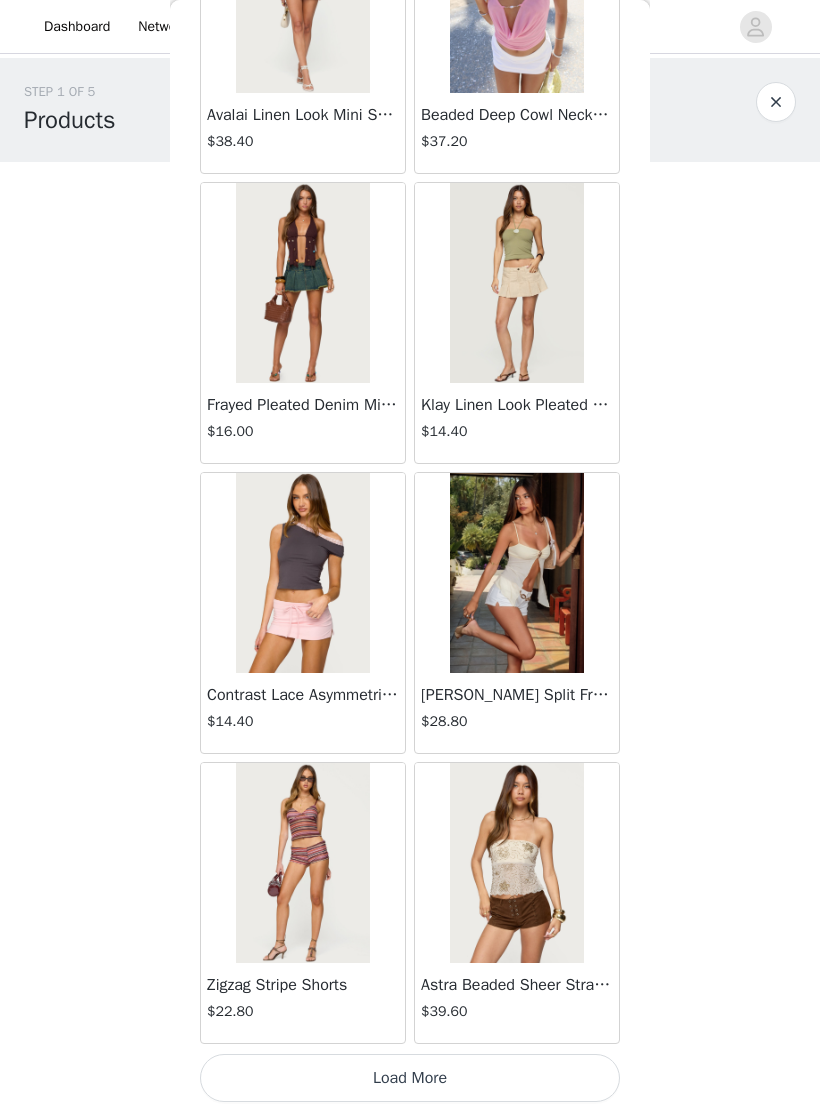 click on "Load More" at bounding box center [410, 1078] 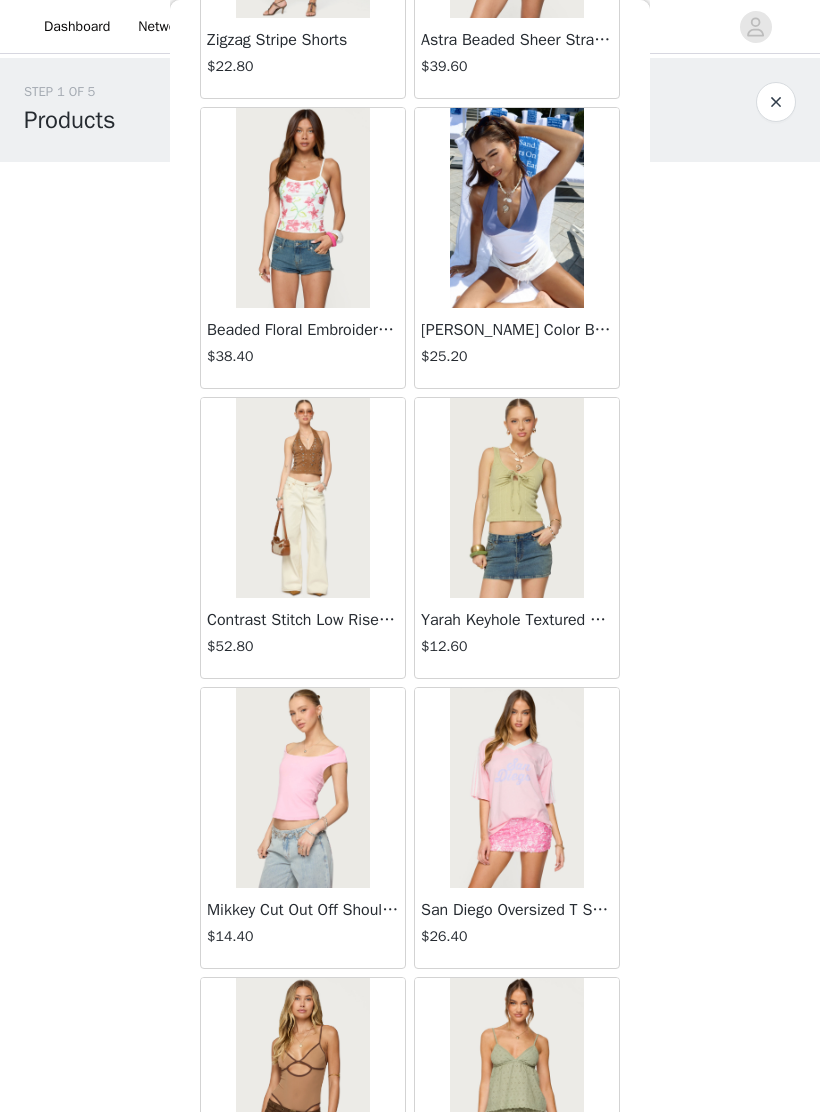 scroll, scrollTop: 2895, scrollLeft: 0, axis: vertical 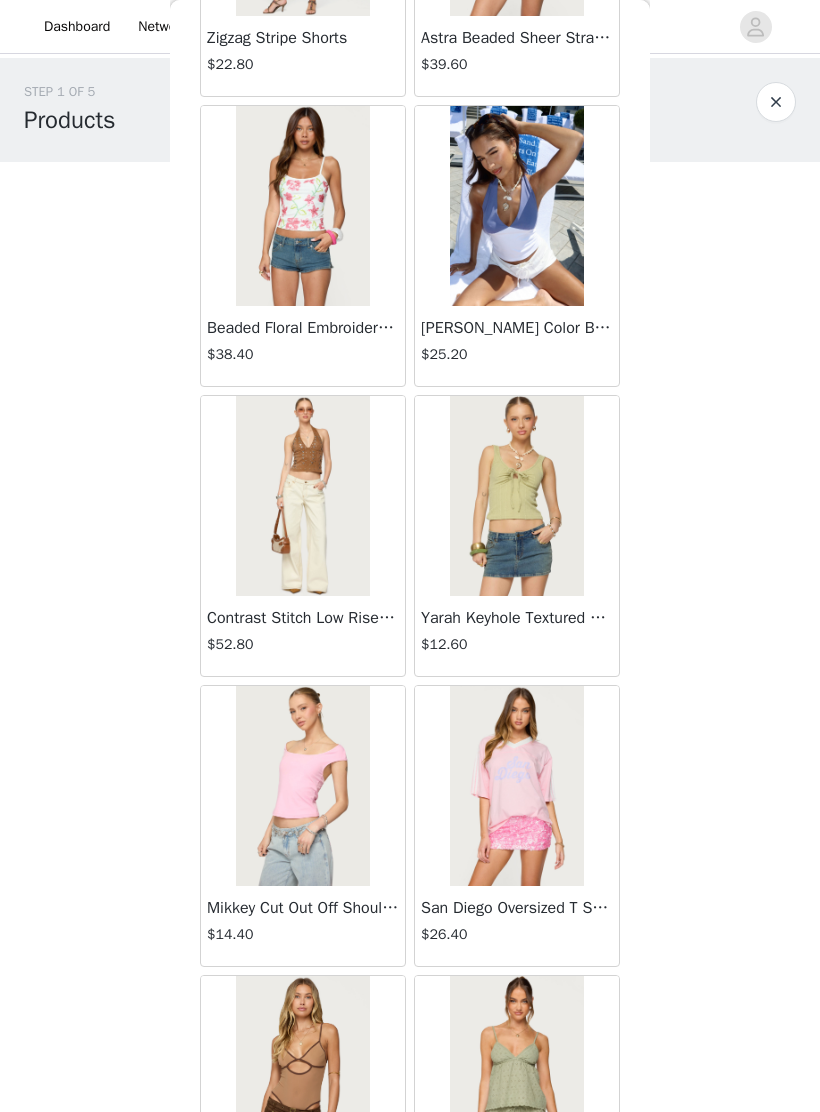 click at bounding box center (302, 496) 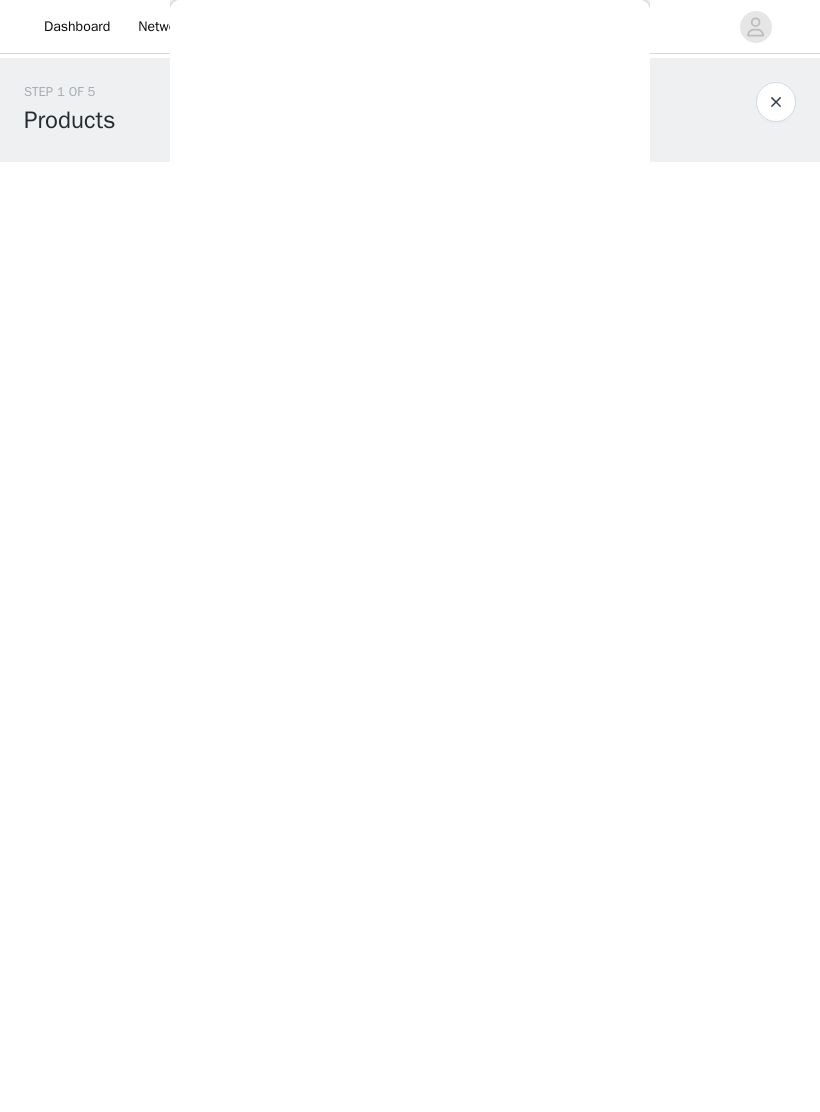 scroll, scrollTop: 0, scrollLeft: 0, axis: both 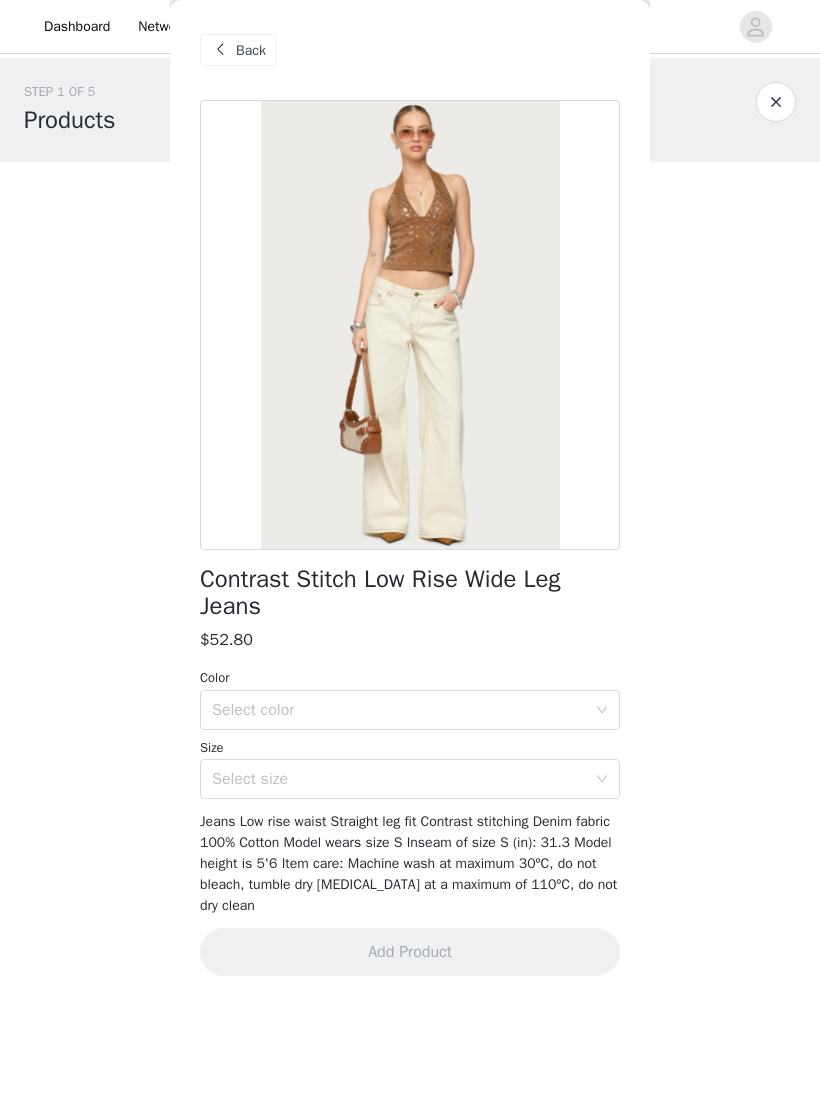 click on "Select color" at bounding box center [399, 710] 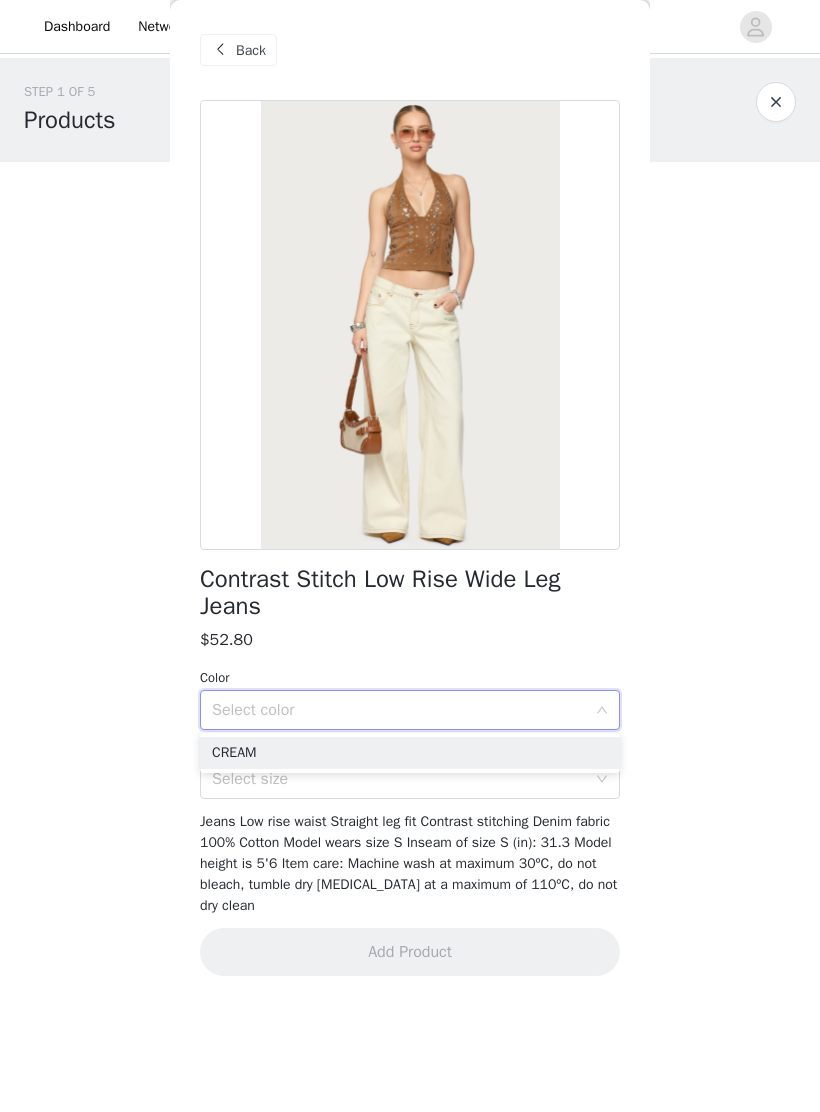click on "CREAM" at bounding box center (410, 753) 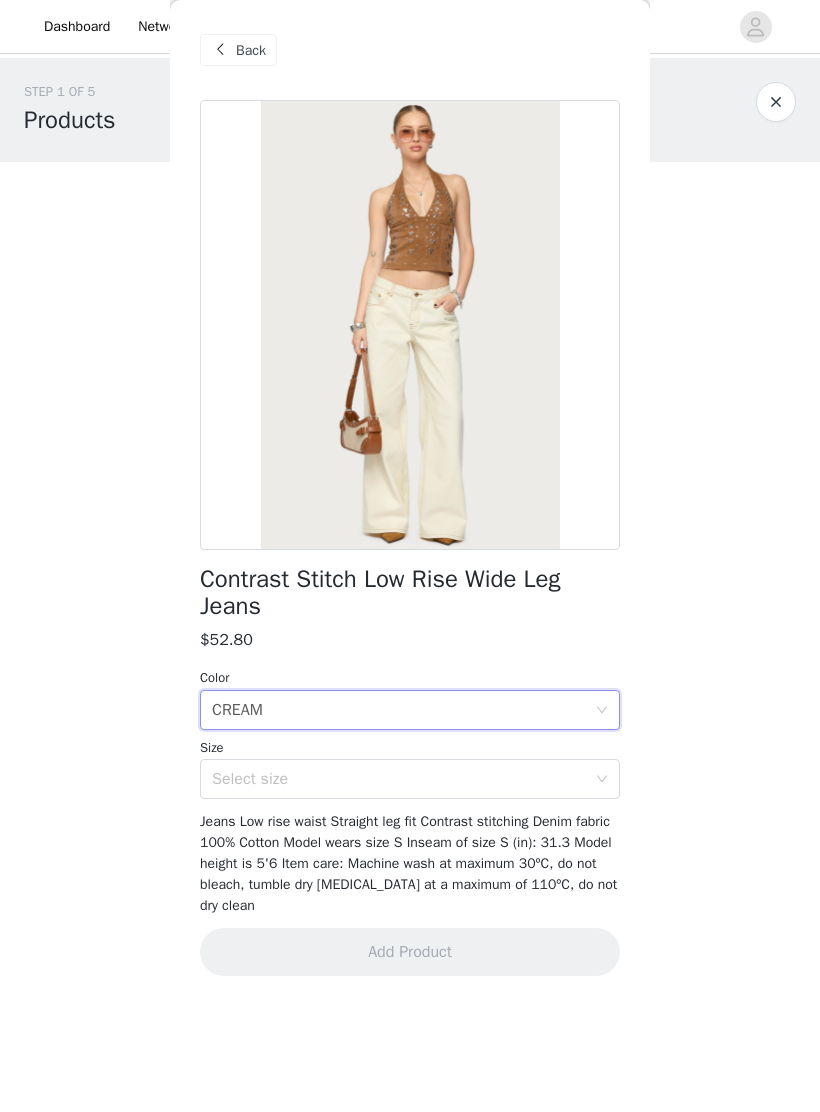 click on "Select size" at bounding box center [399, 779] 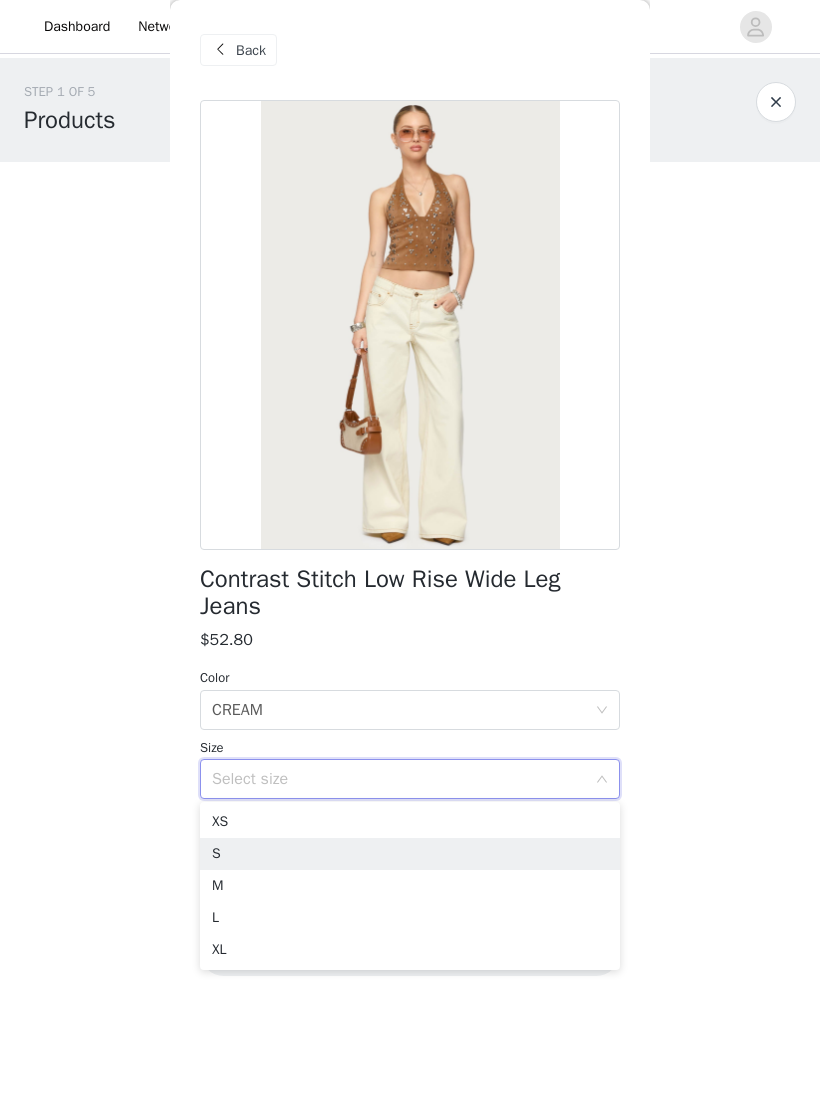 click on "S" at bounding box center (410, 854) 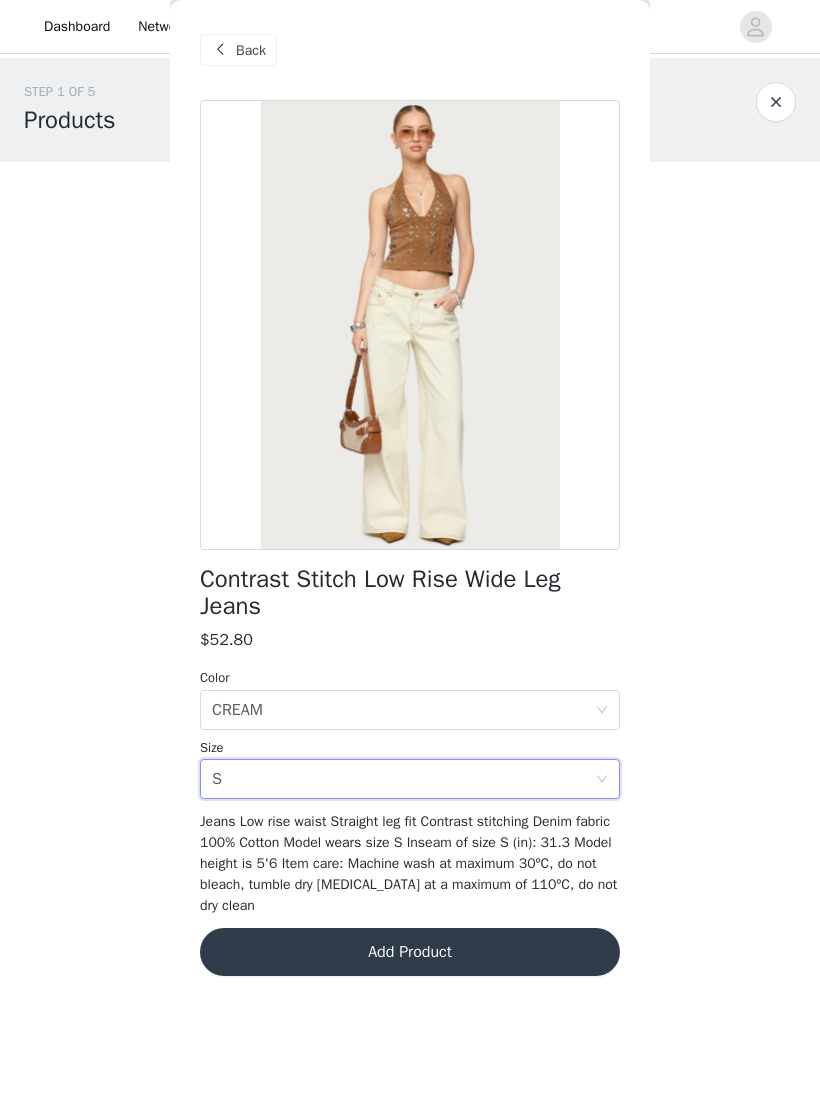 click on "Add Product" at bounding box center (410, 952) 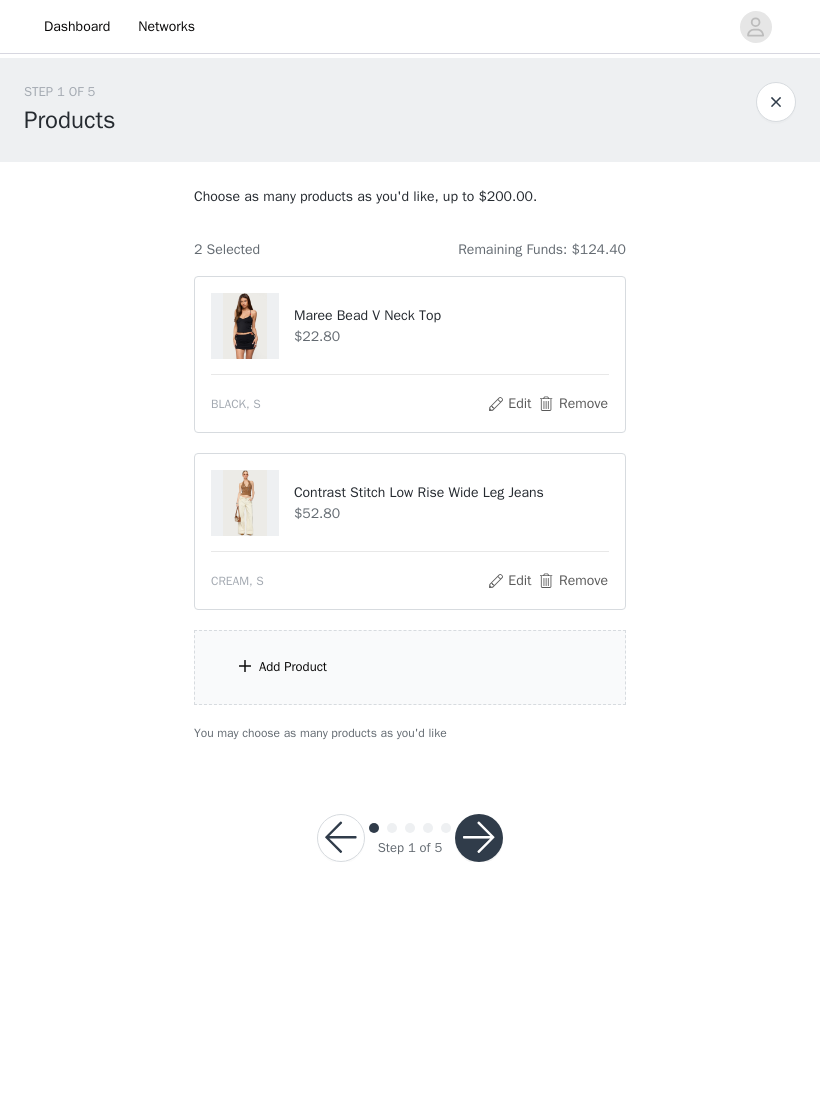 click on "Add Product" at bounding box center (410, 667) 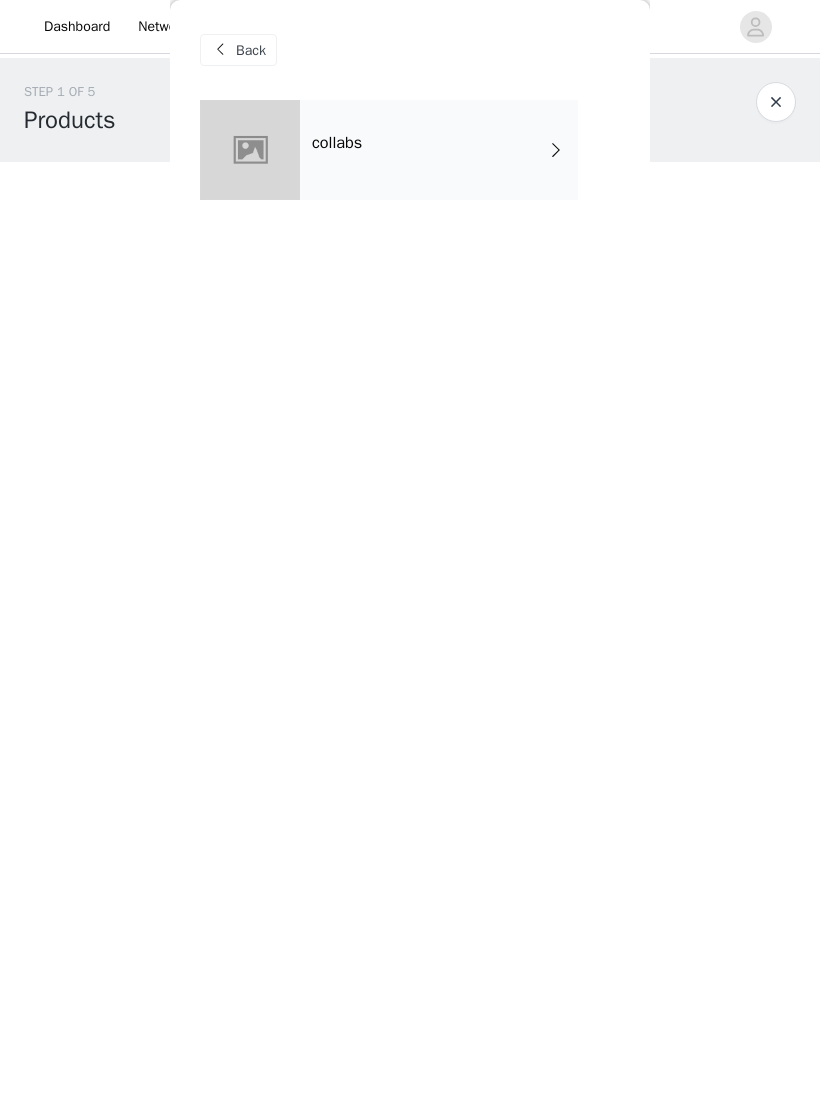 click on "collabs" at bounding box center (439, 150) 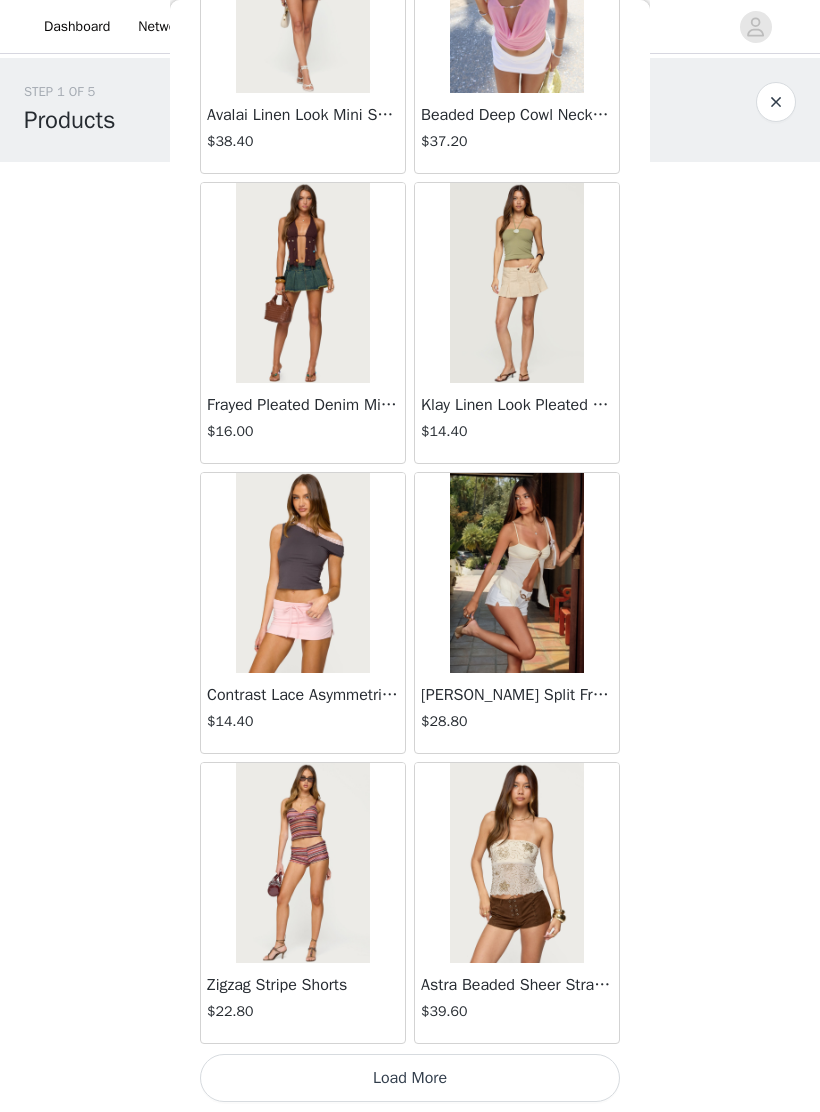scroll, scrollTop: 1948, scrollLeft: 0, axis: vertical 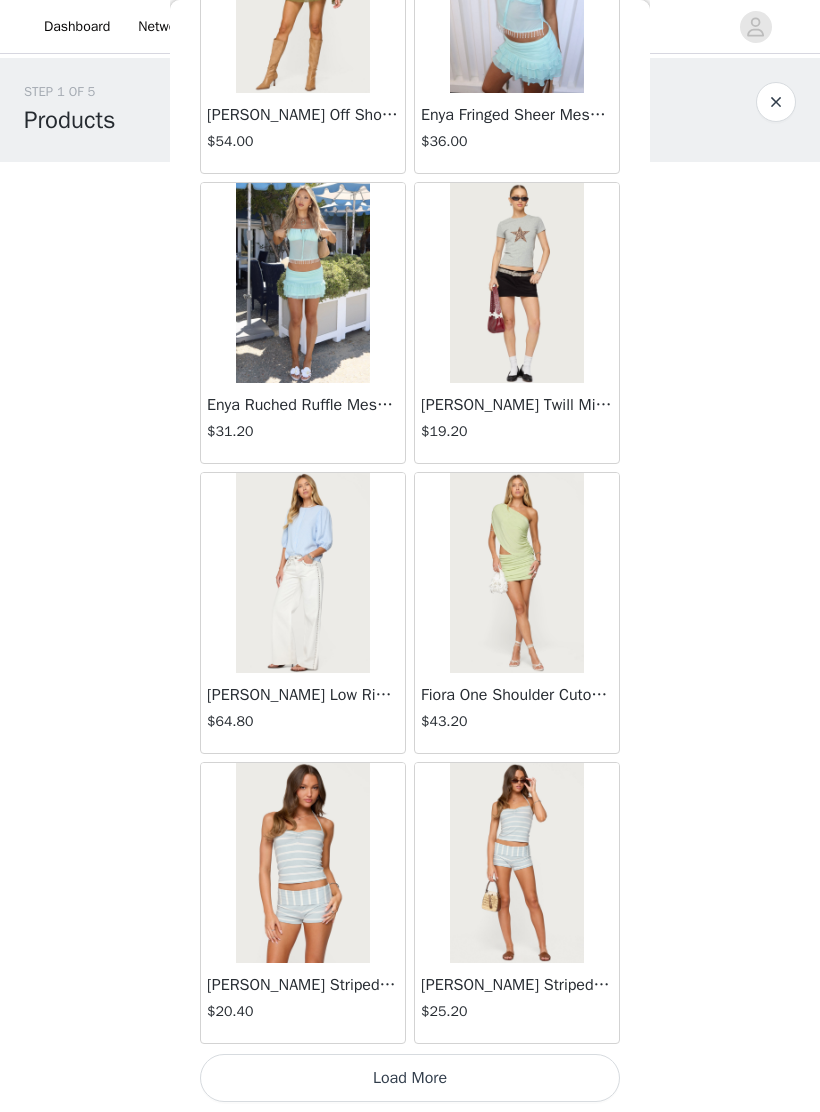click at bounding box center [302, 573] 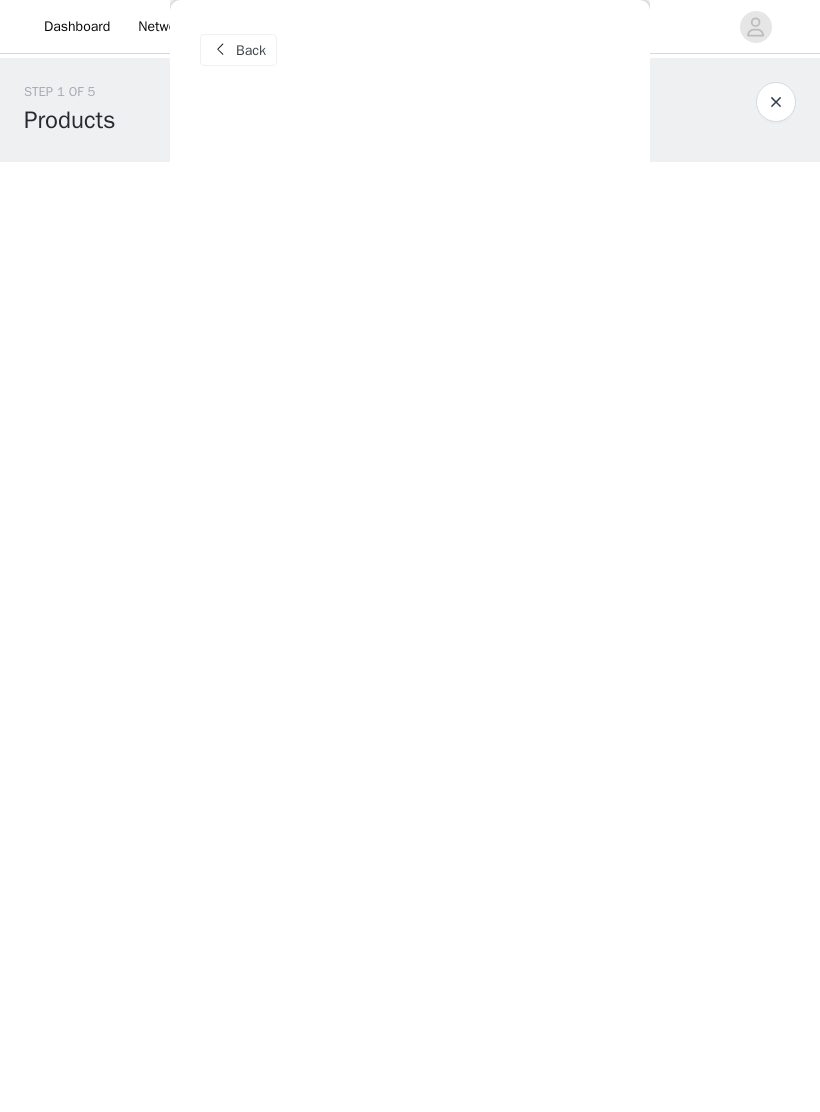 scroll, scrollTop: 0, scrollLeft: 0, axis: both 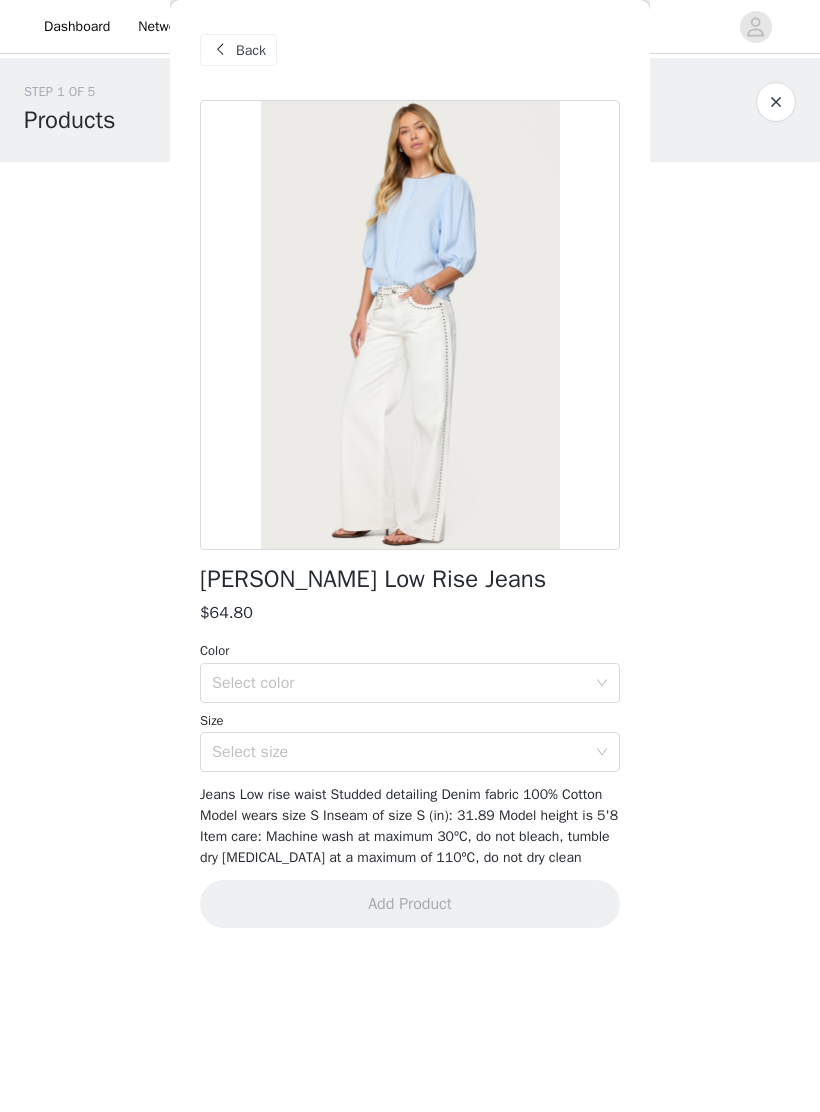 click on "Select color" at bounding box center (399, 683) 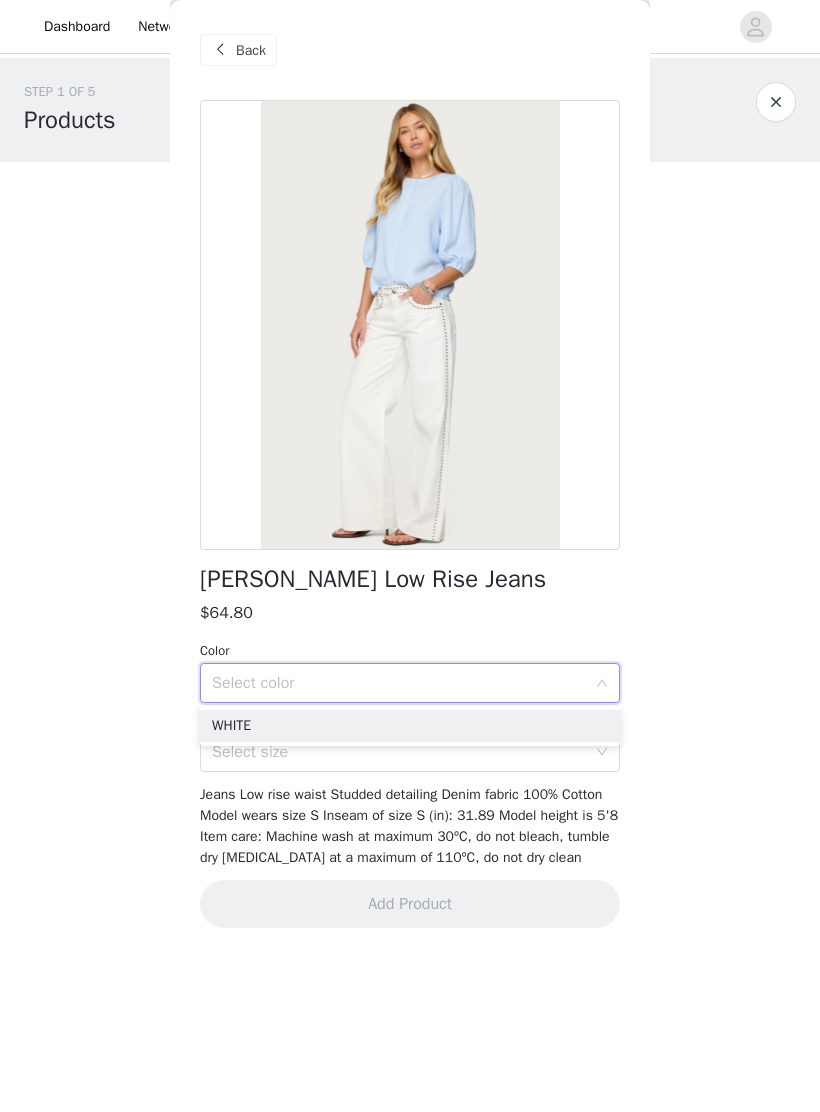 click on "WHITE" at bounding box center [410, 726] 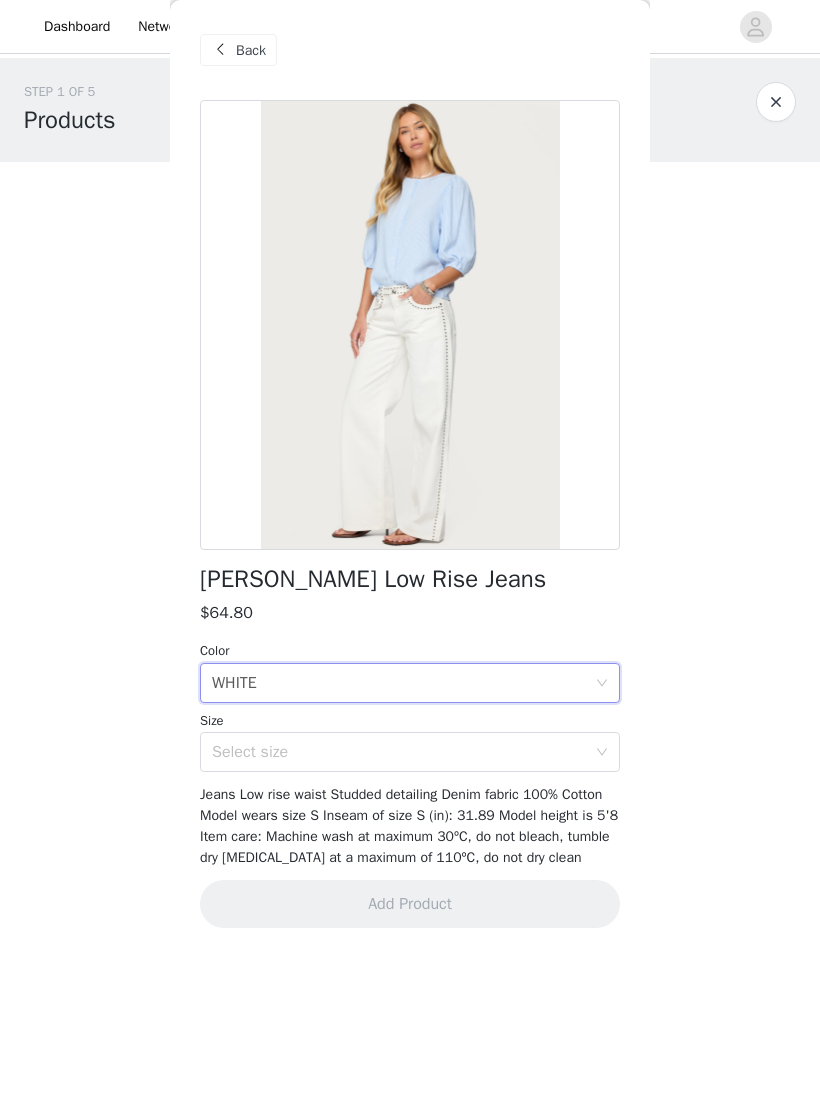 click on "Select size" at bounding box center [399, 752] 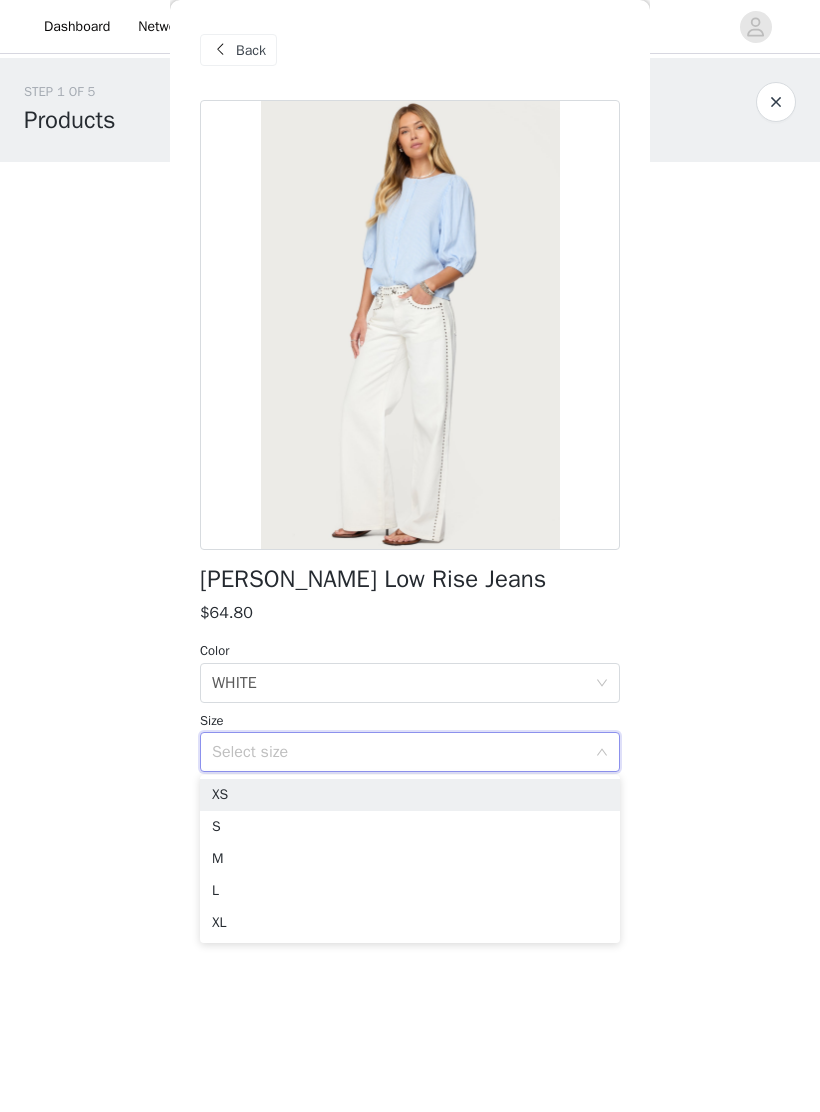 click on "S" at bounding box center [410, 827] 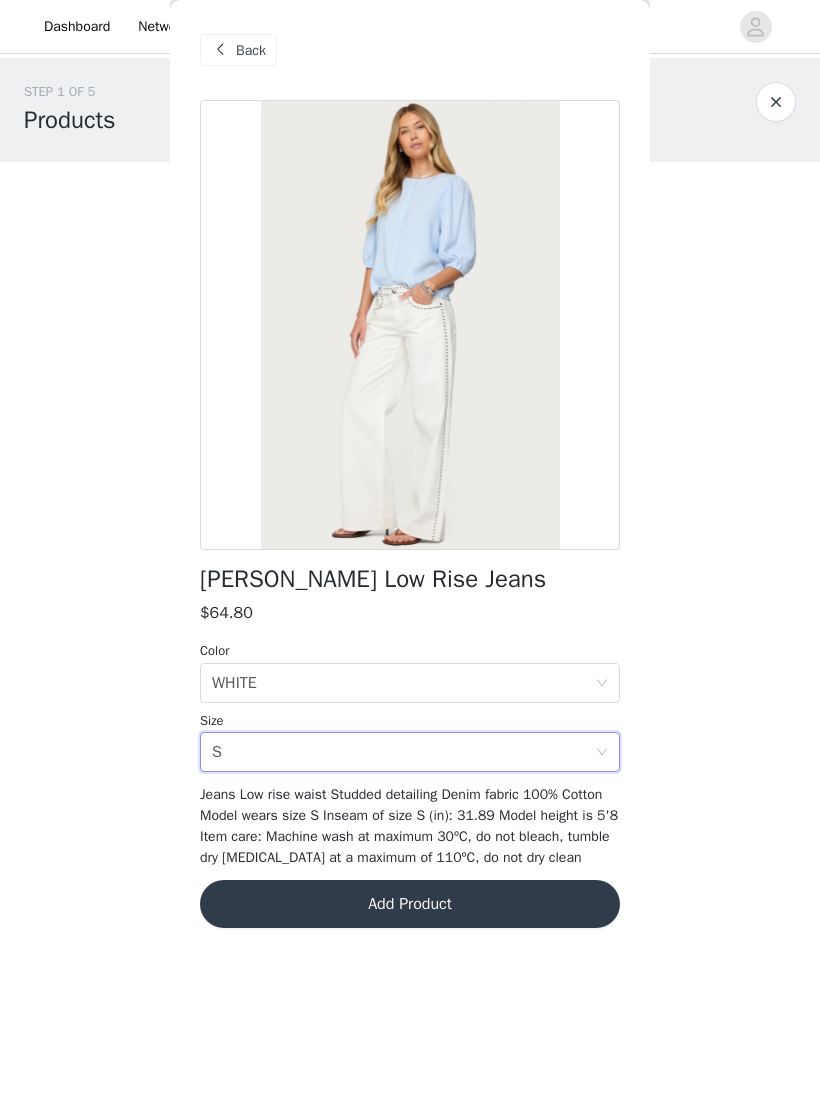 click on "Add Product" at bounding box center (410, 904) 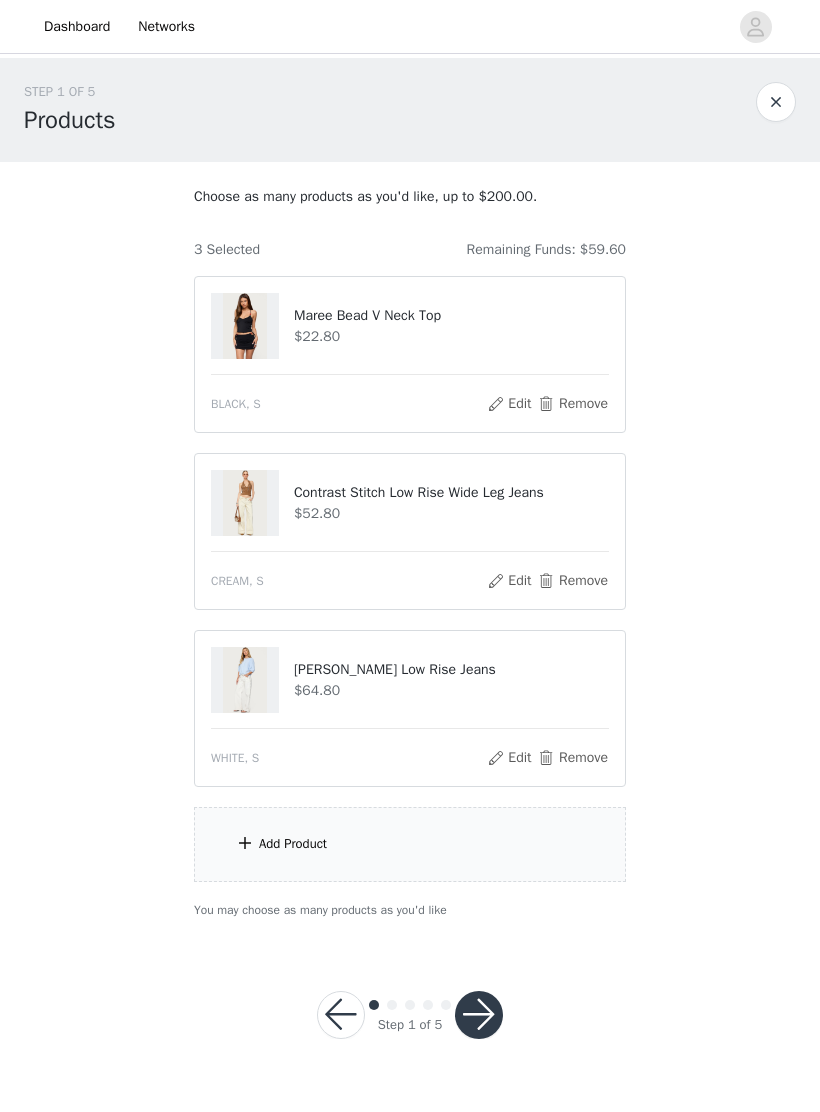 click on "Add Product" at bounding box center (410, 844) 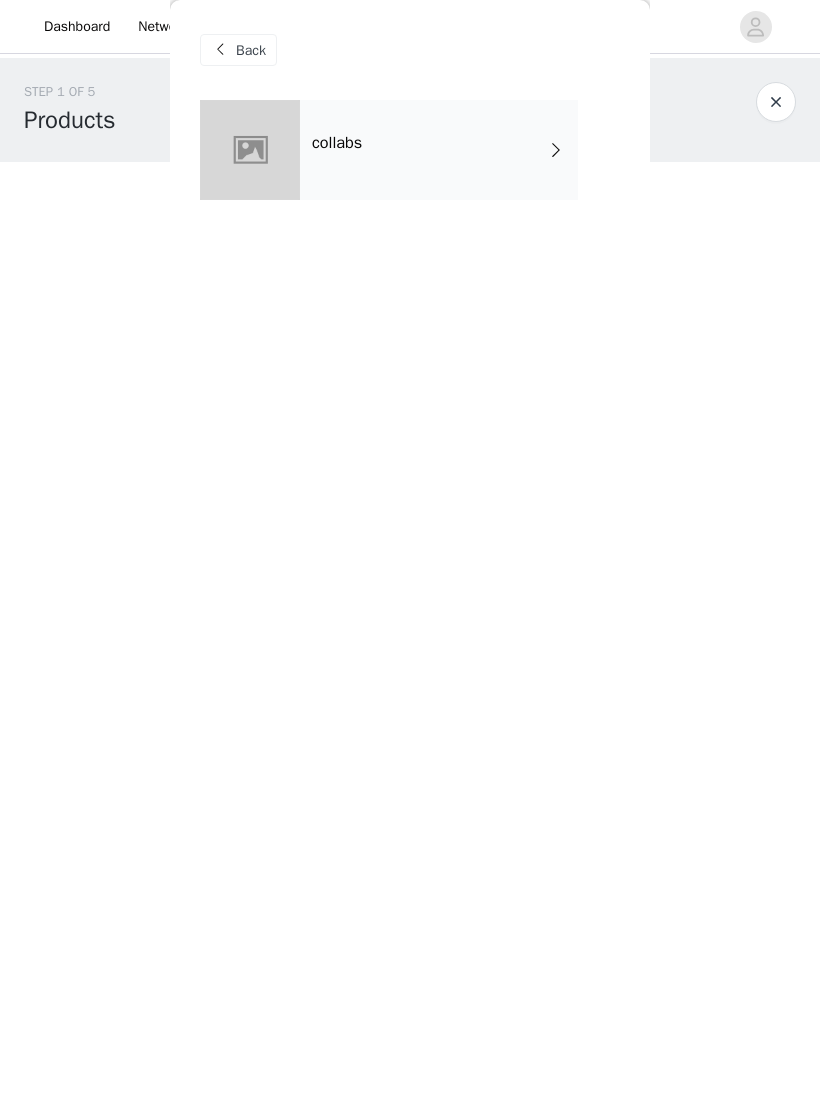 click on "collabs" at bounding box center (439, 150) 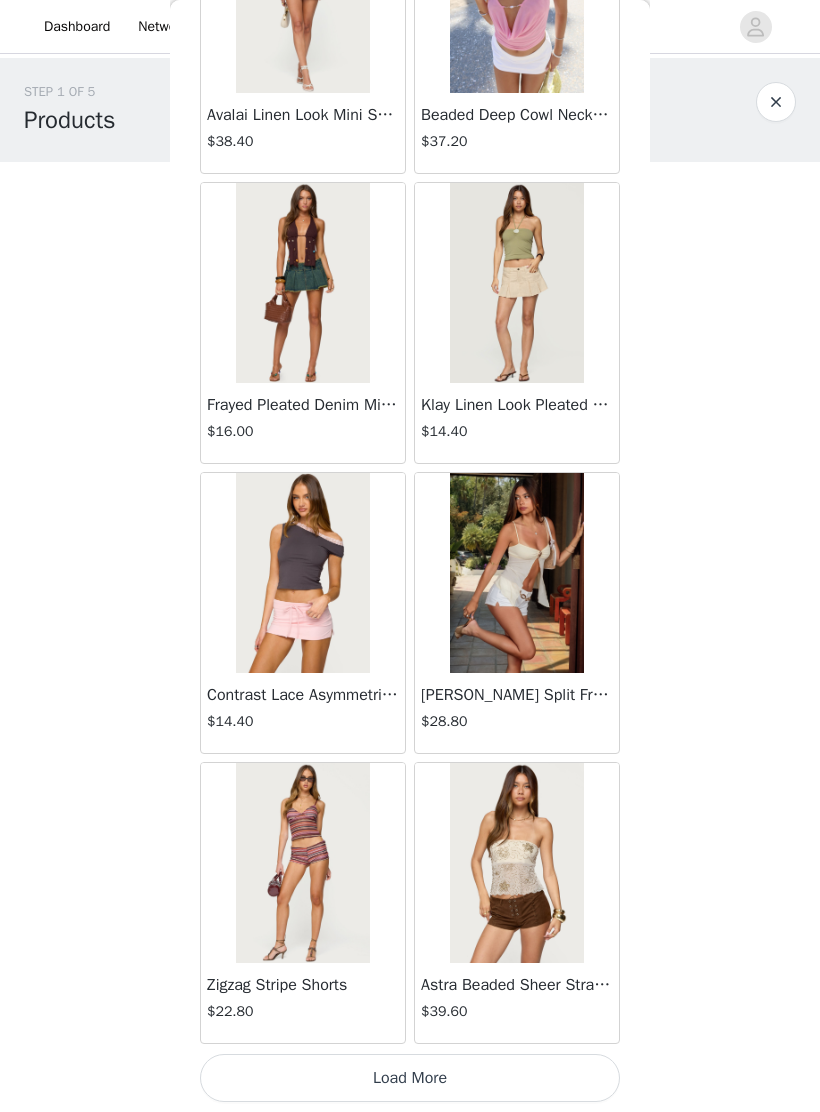 click on "Load More" at bounding box center (410, 1078) 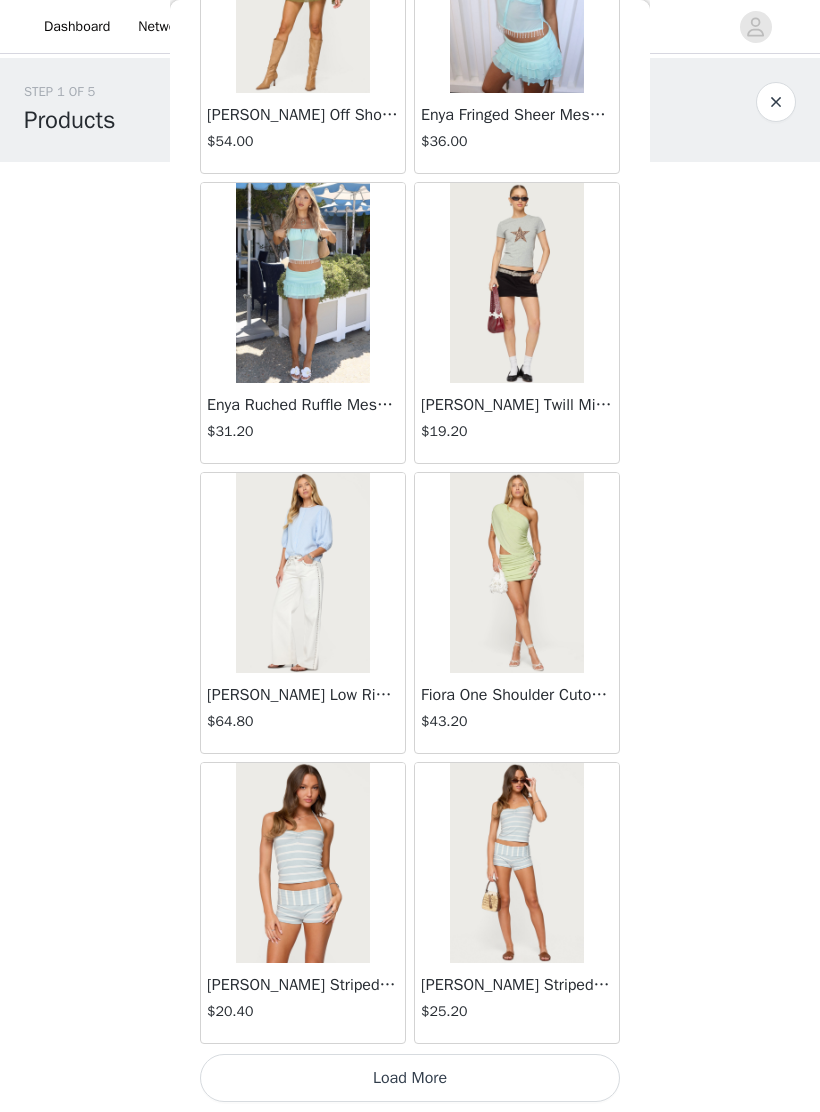 click on "Load More" at bounding box center [410, 1078] 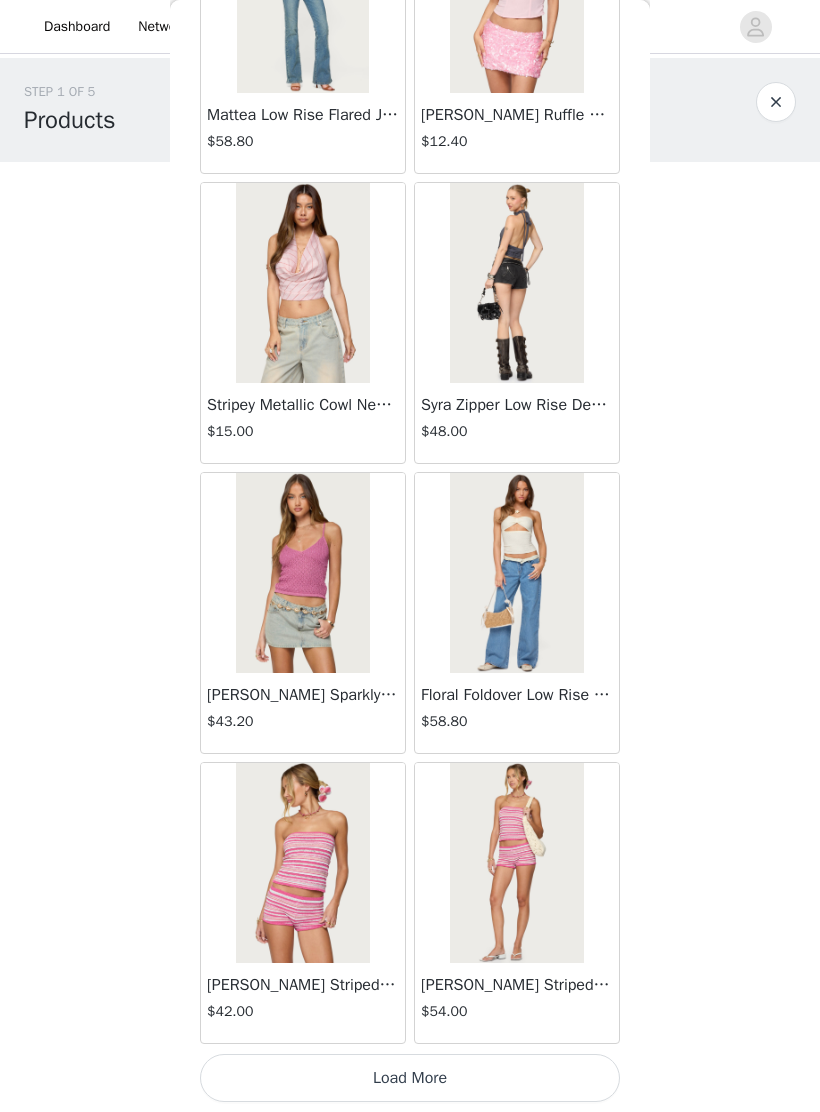 scroll, scrollTop: 7748, scrollLeft: 0, axis: vertical 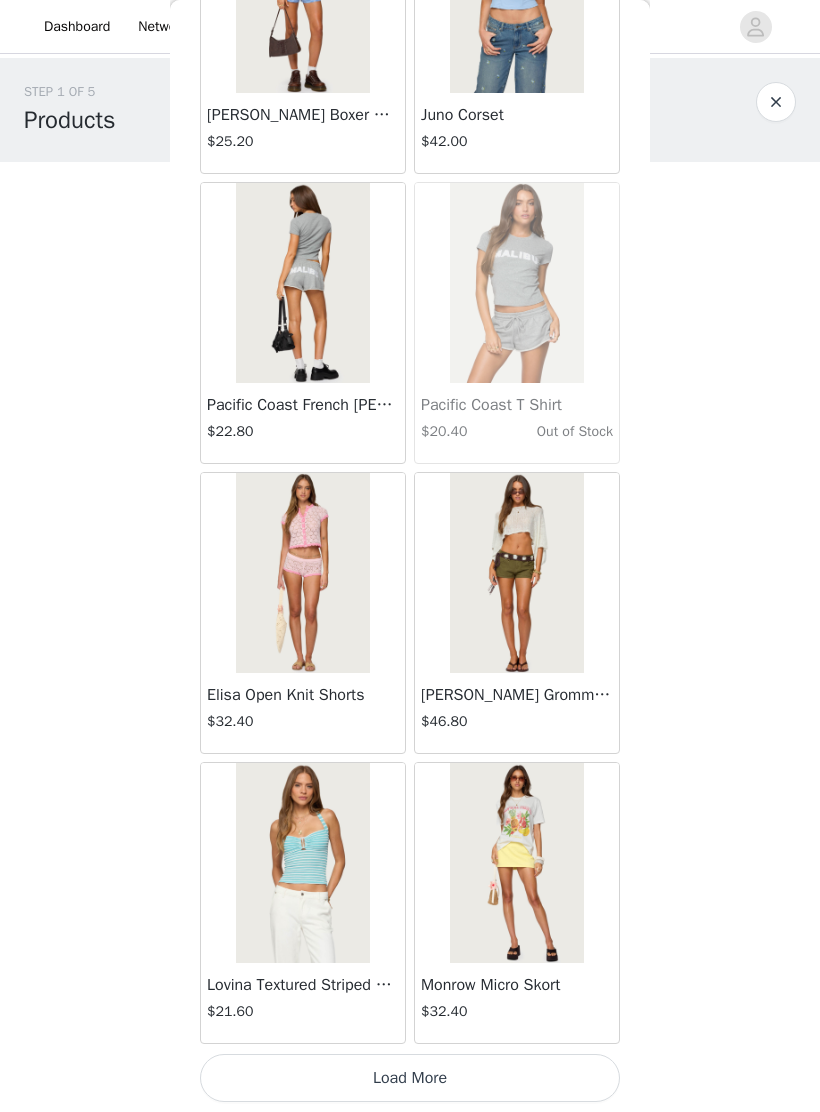 click on "Load More" at bounding box center (410, 1078) 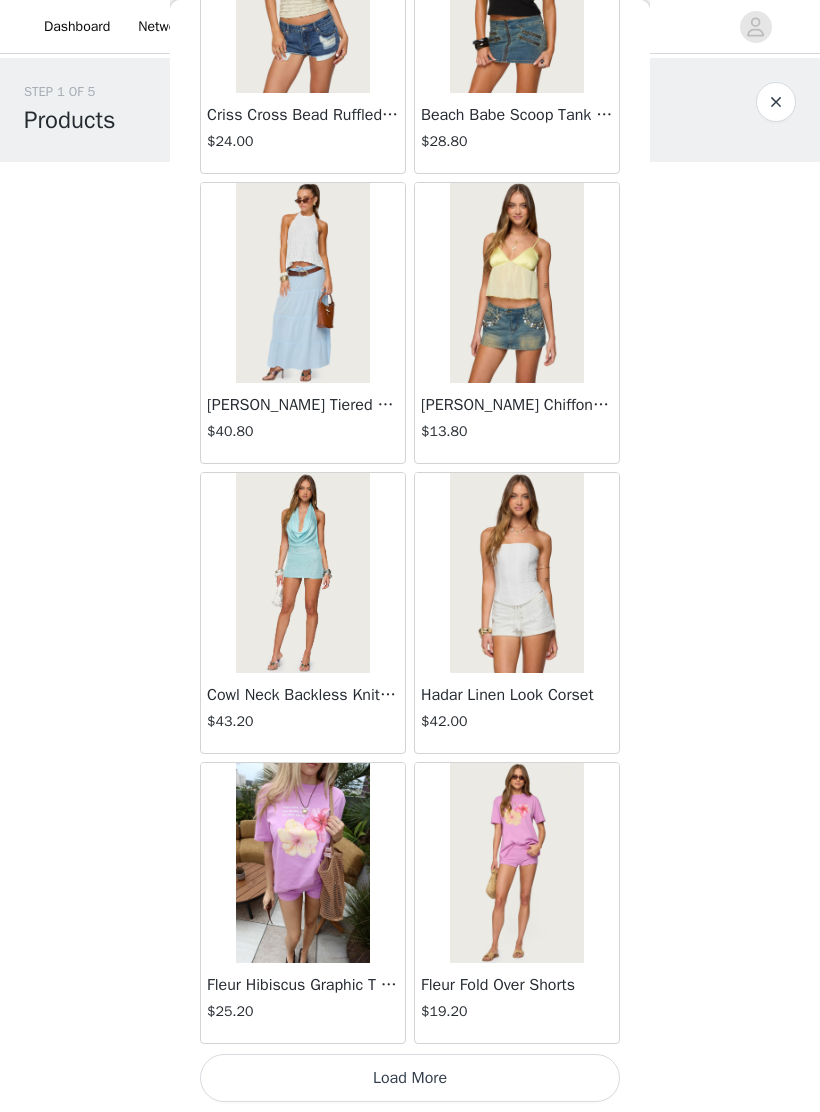scroll, scrollTop: 13548, scrollLeft: 0, axis: vertical 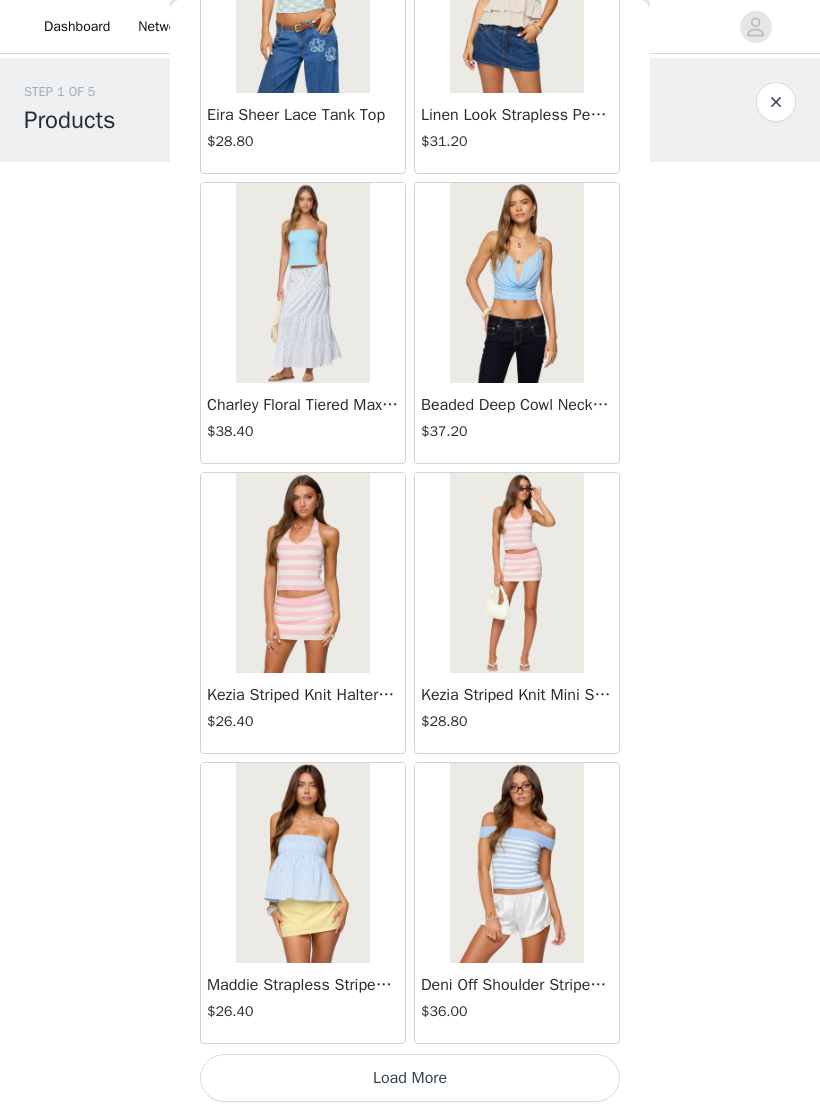 click on "Deni Off Shoulder Striped Knit Top   $36.00" at bounding box center (517, 1003) 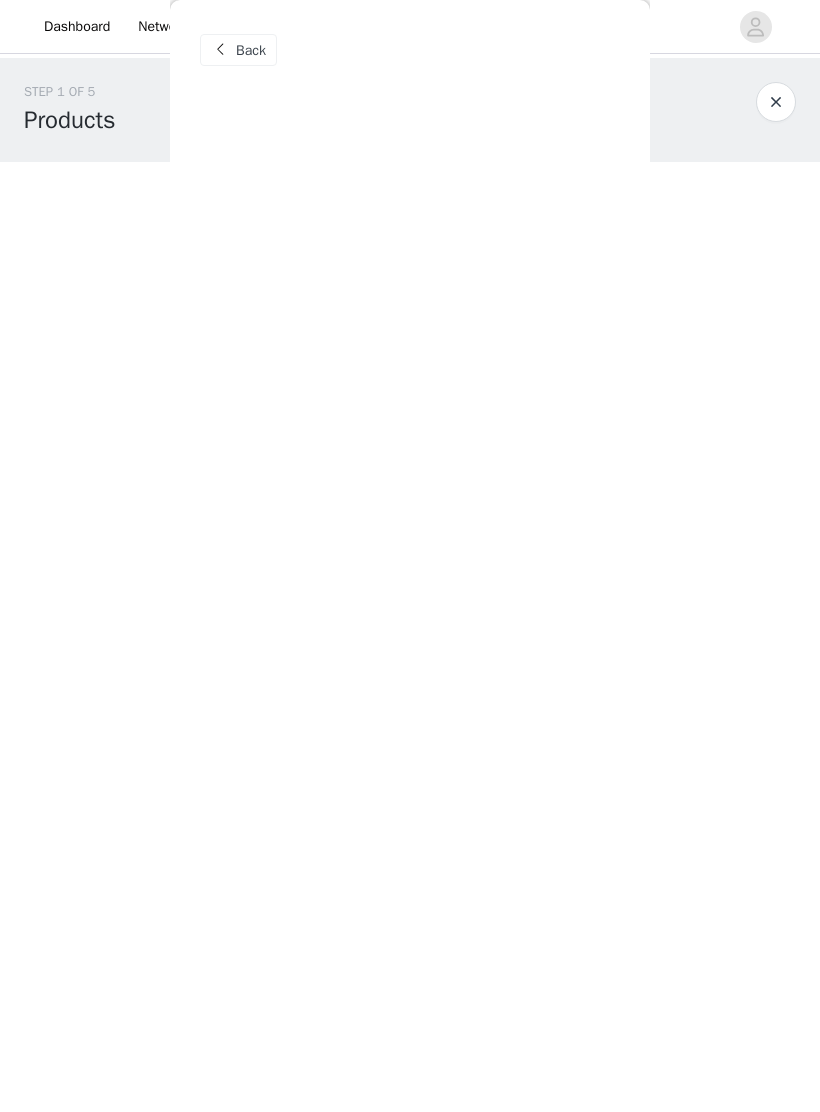 scroll, scrollTop: 0, scrollLeft: 0, axis: both 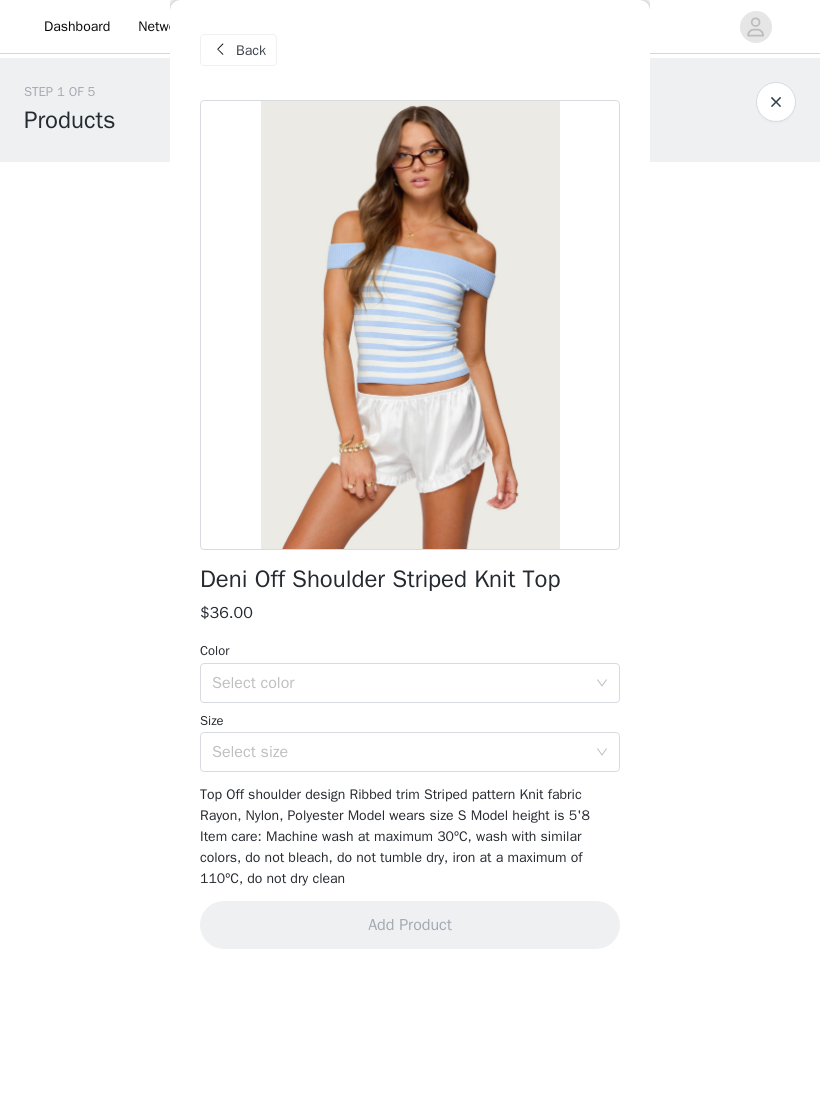 click on "Back" at bounding box center [251, 50] 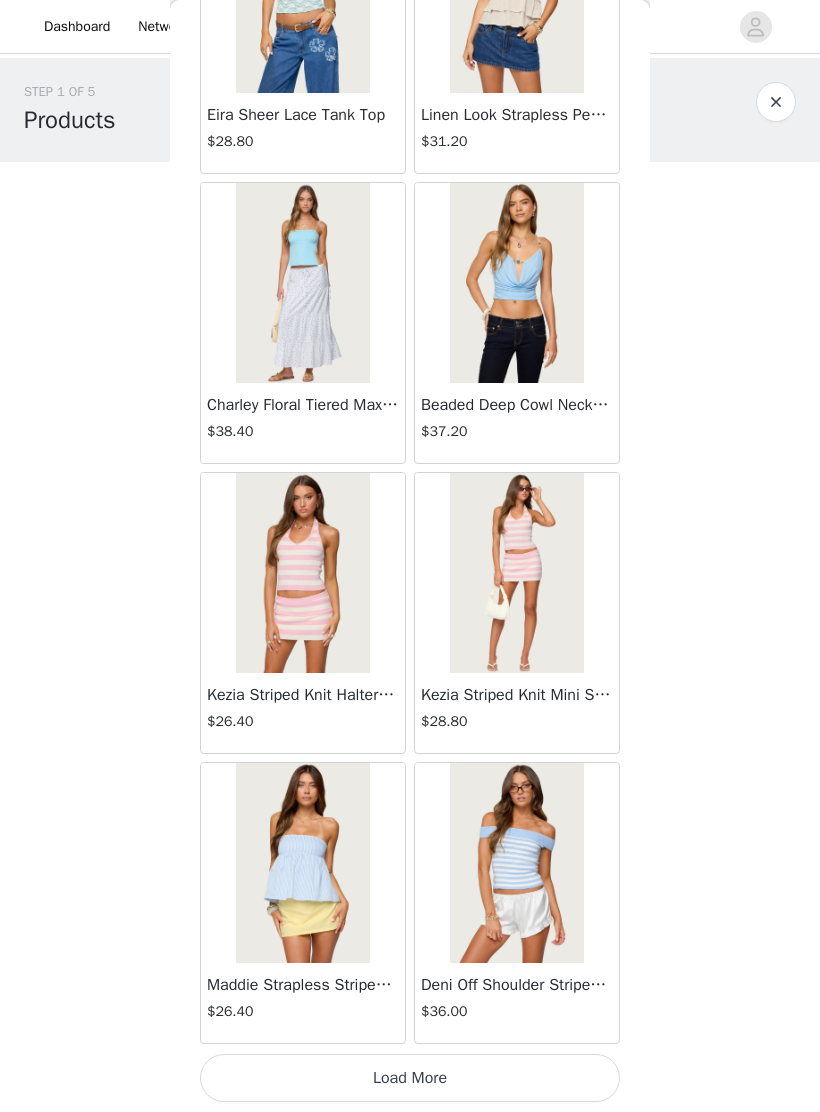 scroll, scrollTop: 16448, scrollLeft: 0, axis: vertical 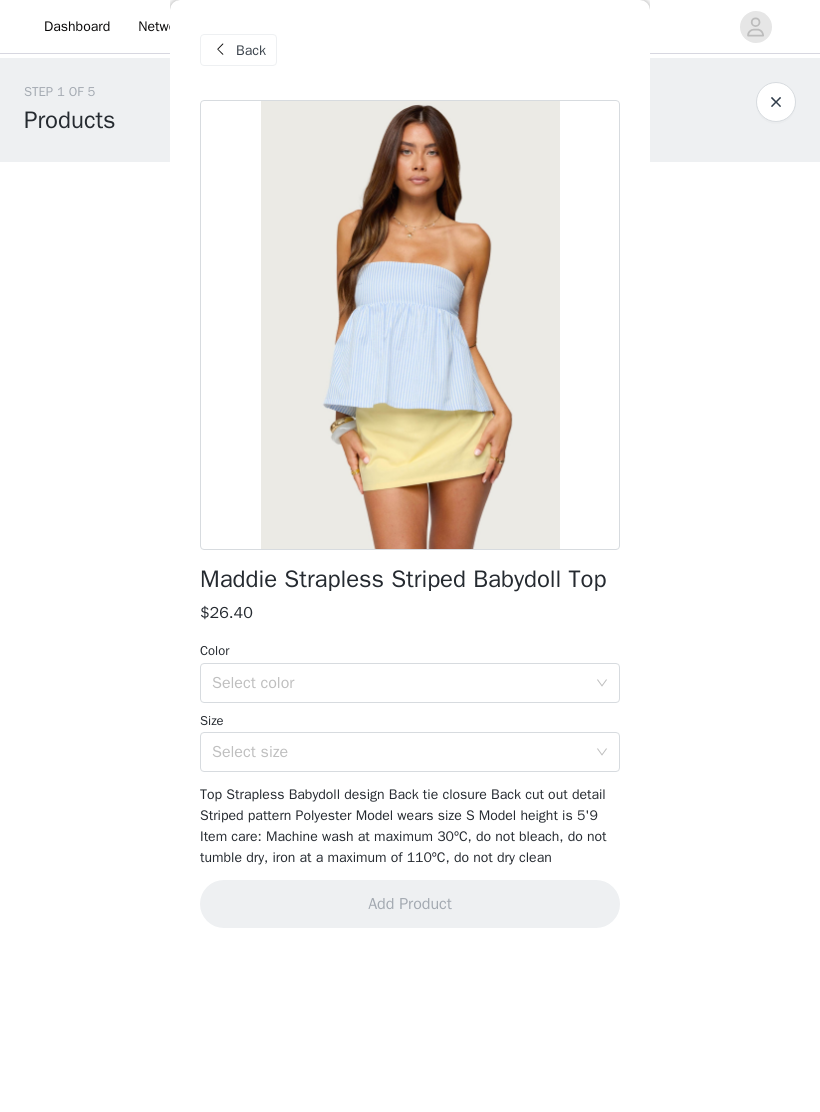 click at bounding box center (220, 50) 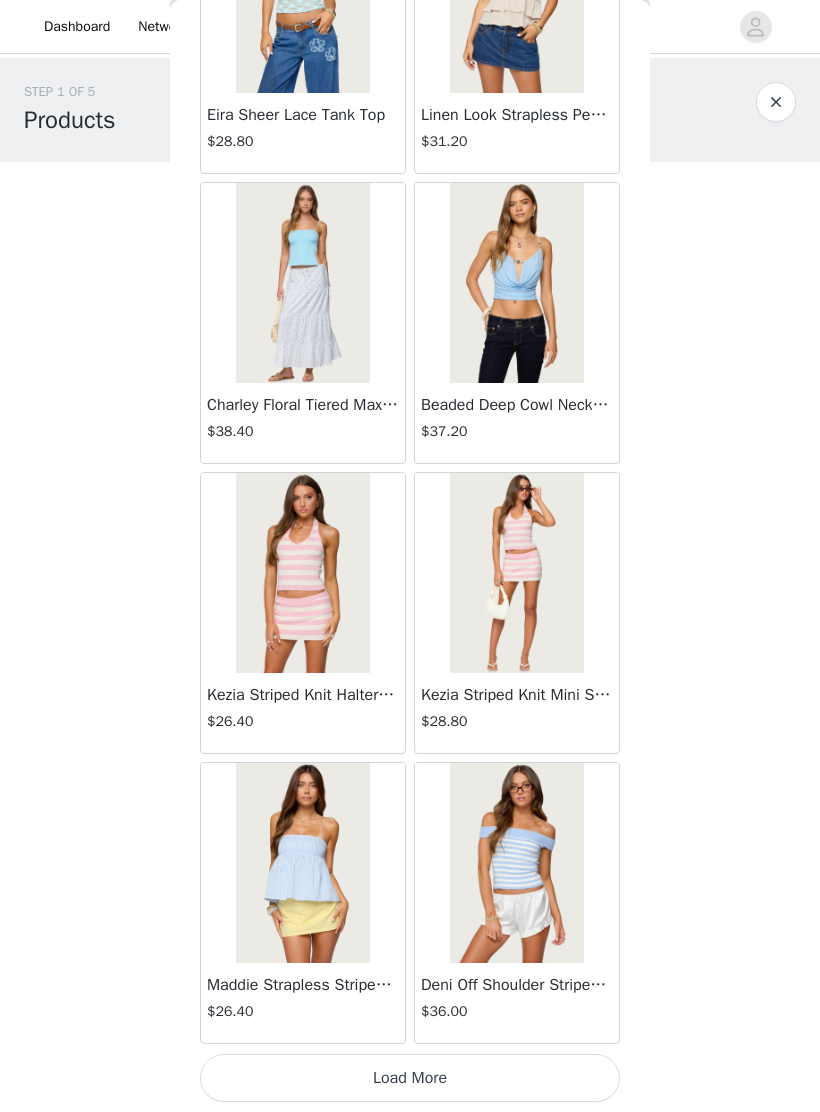 click on "Load More" at bounding box center [410, 1078] 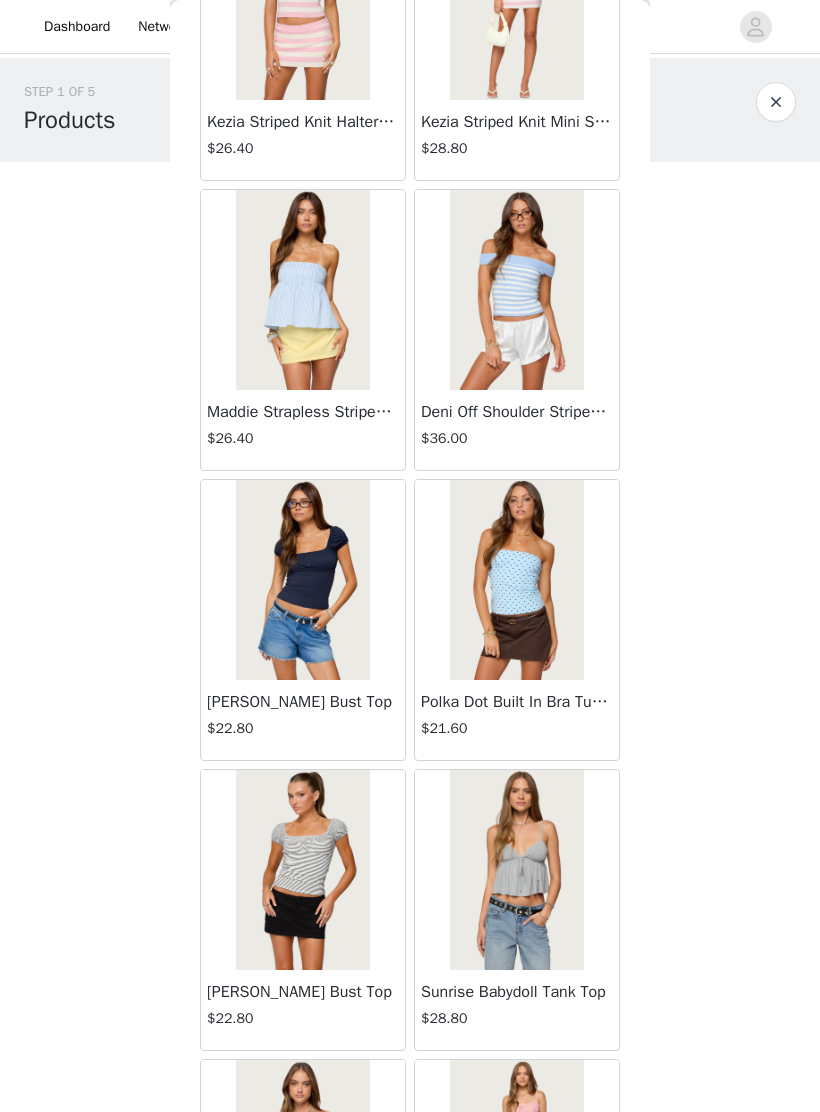 scroll, scrollTop: 17100, scrollLeft: 0, axis: vertical 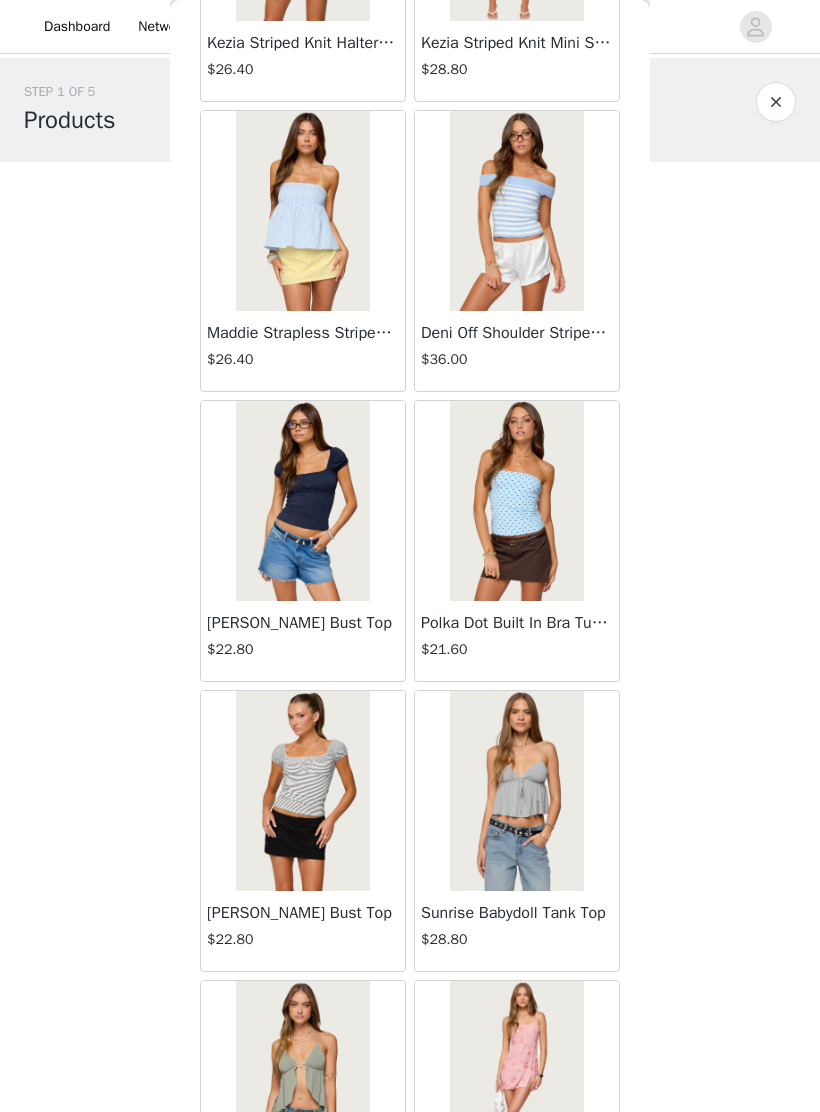 click at bounding box center [302, 501] 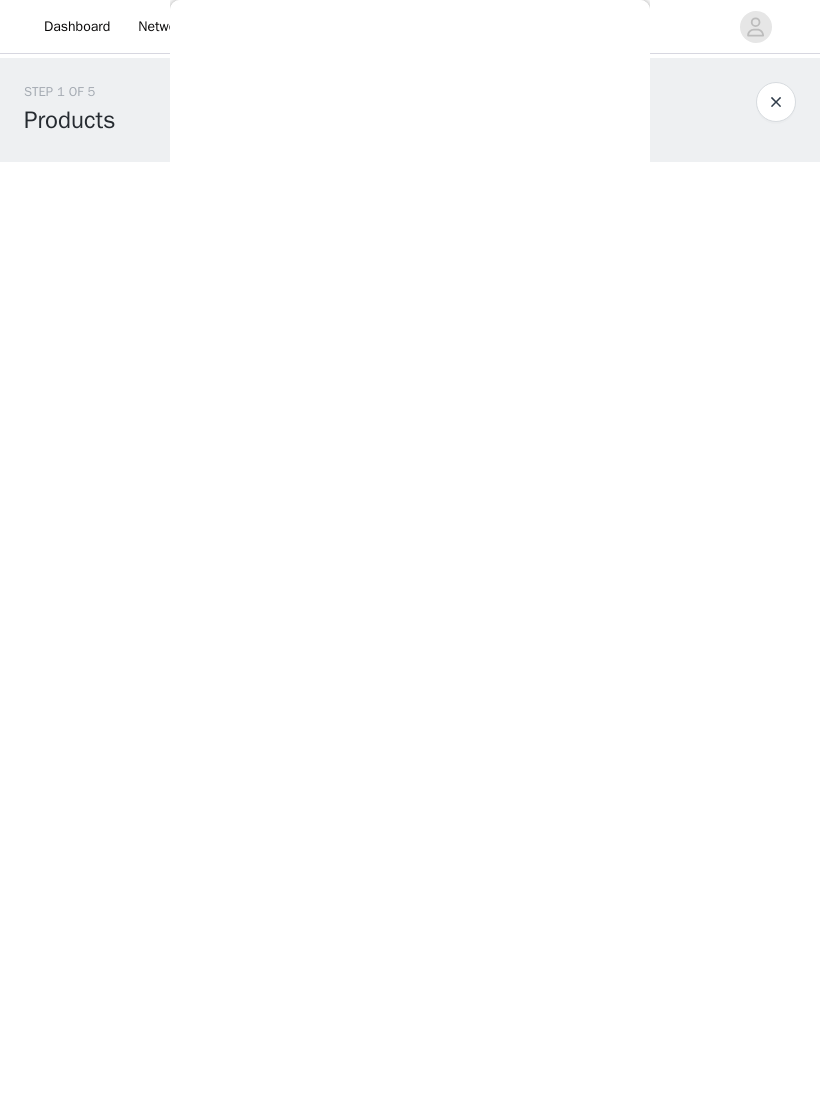 scroll, scrollTop: 0, scrollLeft: 0, axis: both 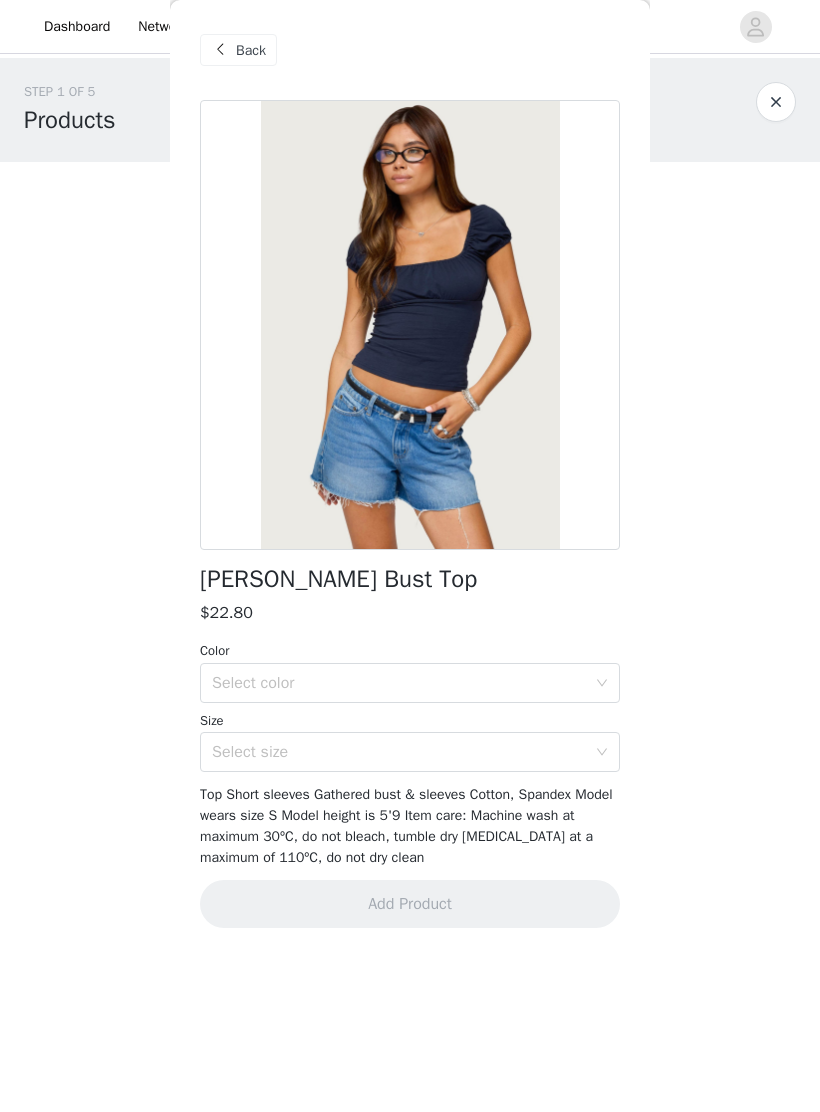 click on "Back" at bounding box center (251, 50) 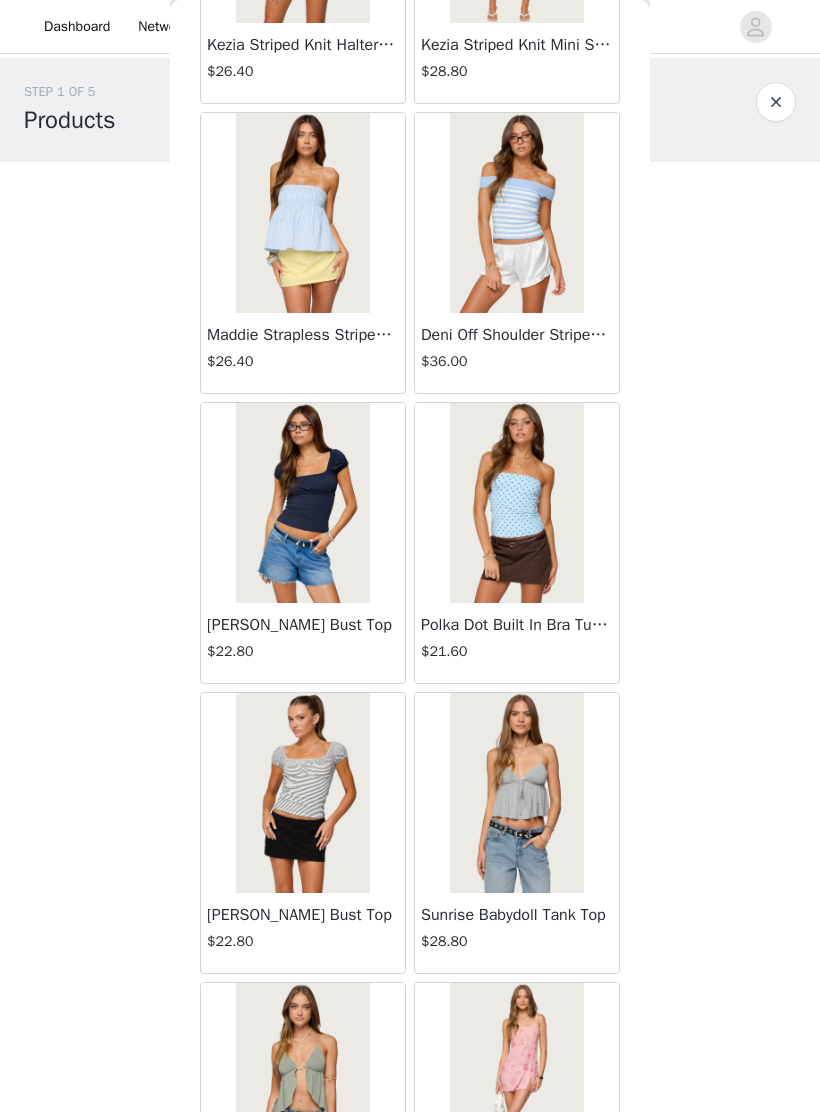 scroll, scrollTop: 17071, scrollLeft: 0, axis: vertical 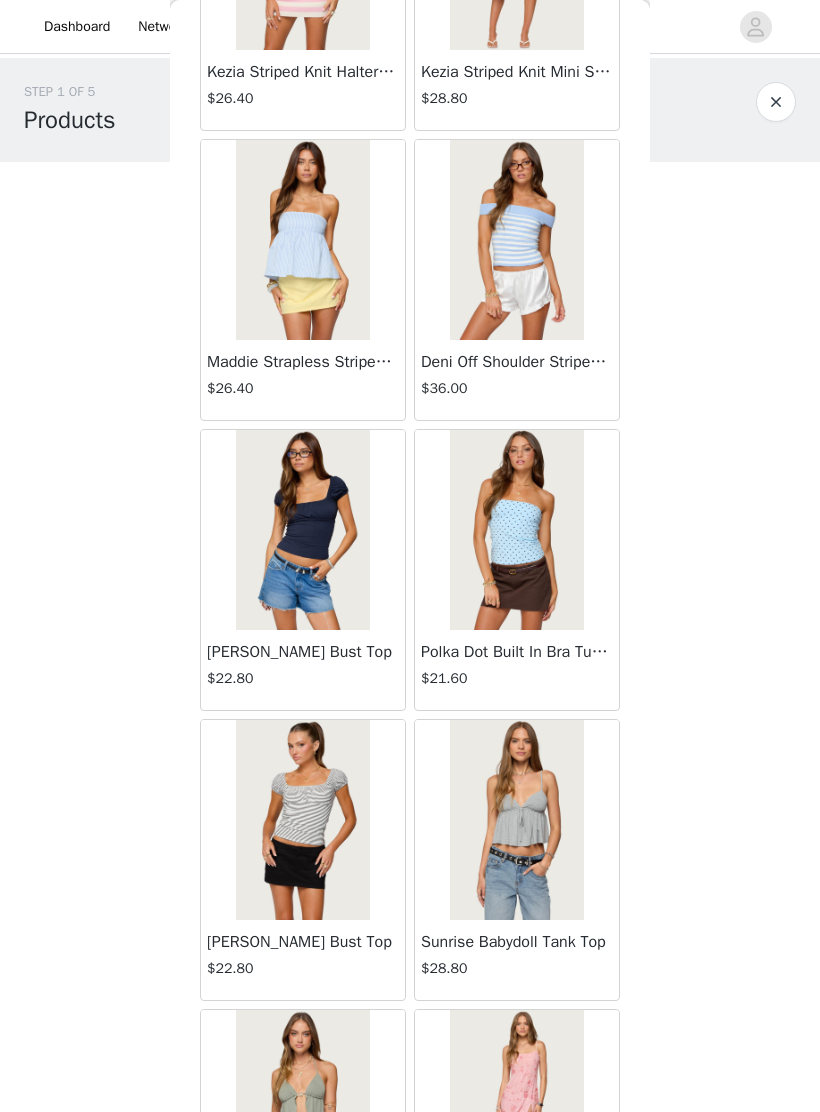 click at bounding box center [516, 530] 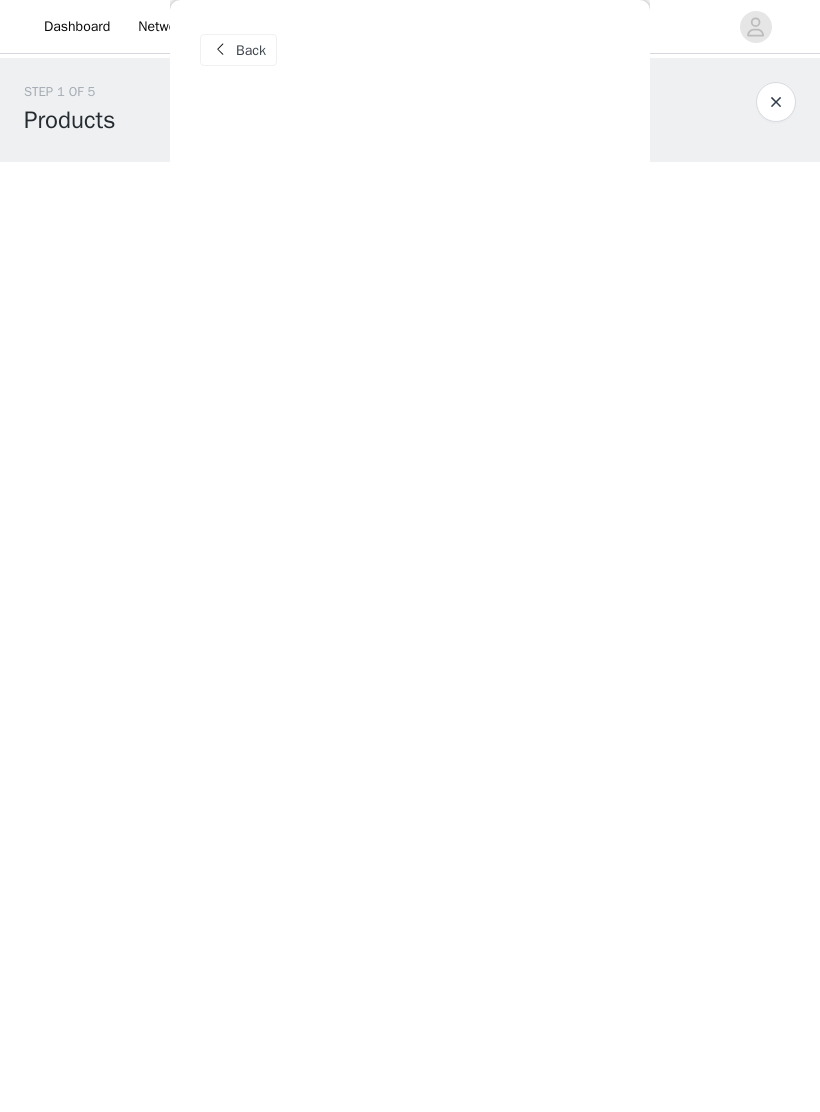 scroll, scrollTop: 0, scrollLeft: 0, axis: both 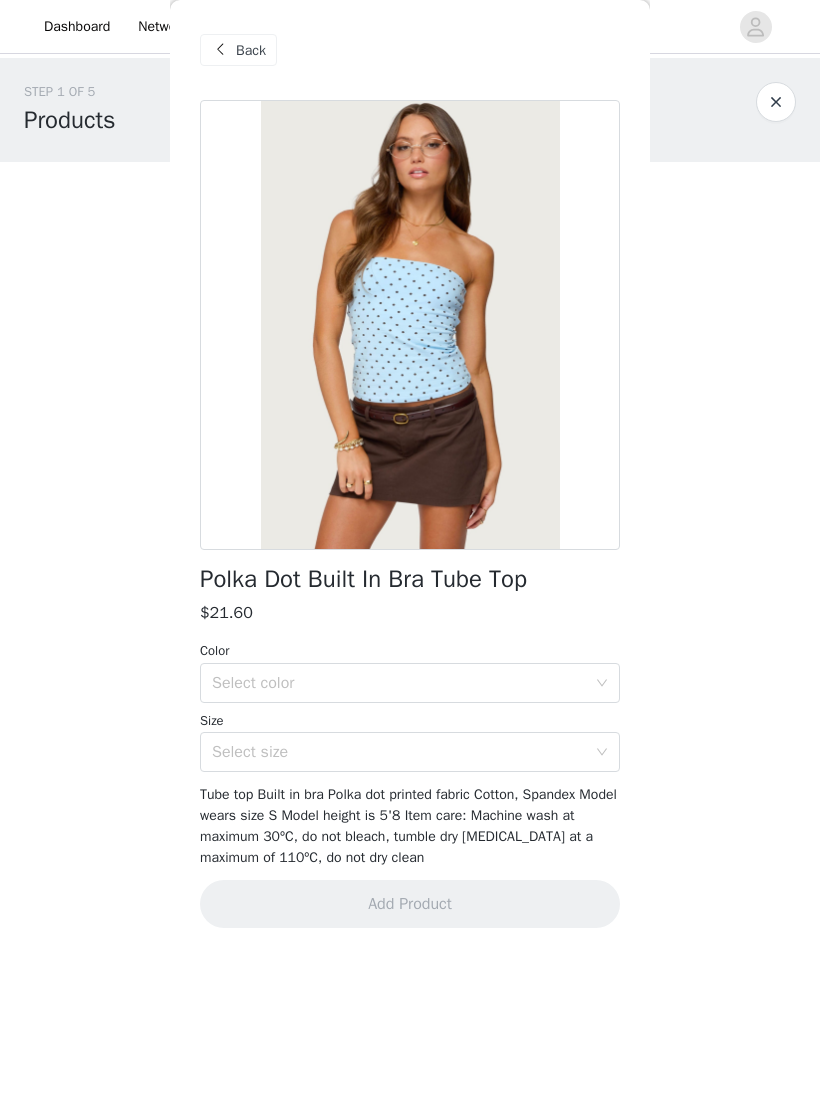 click on "Back" at bounding box center [251, 50] 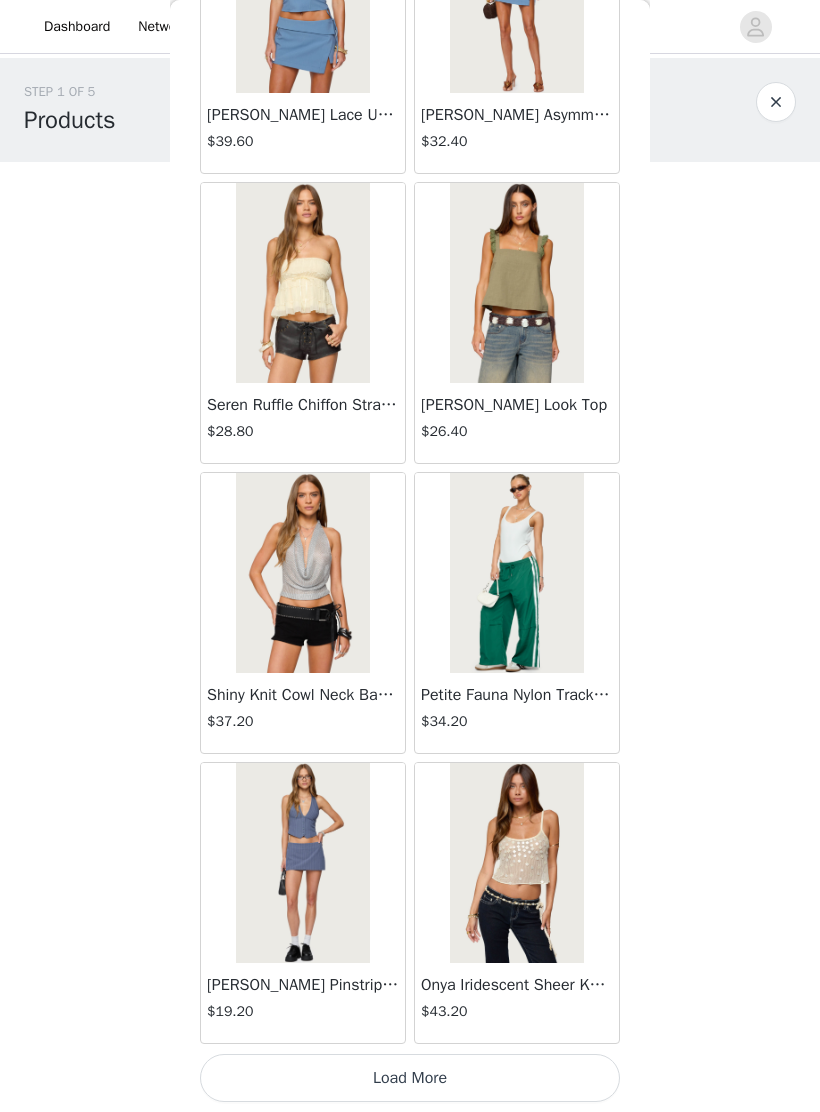 click on "Load More" at bounding box center [410, 1078] 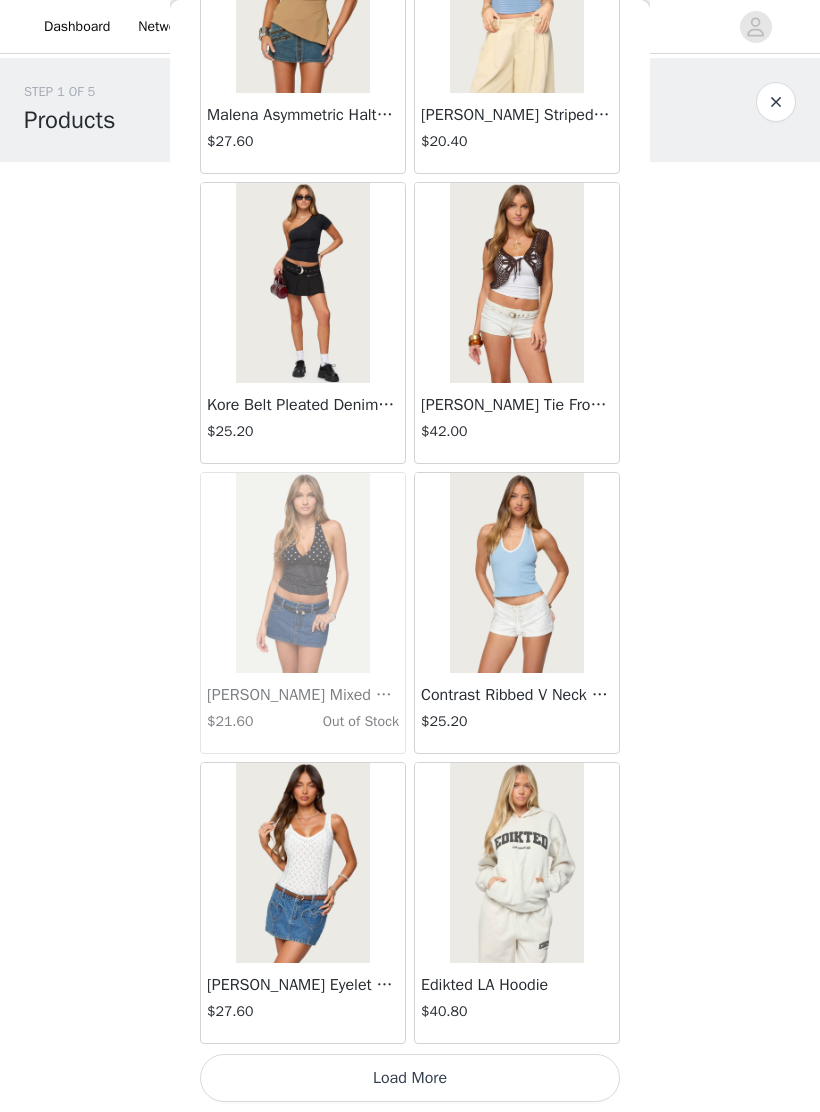 scroll, scrollTop: 22248, scrollLeft: 0, axis: vertical 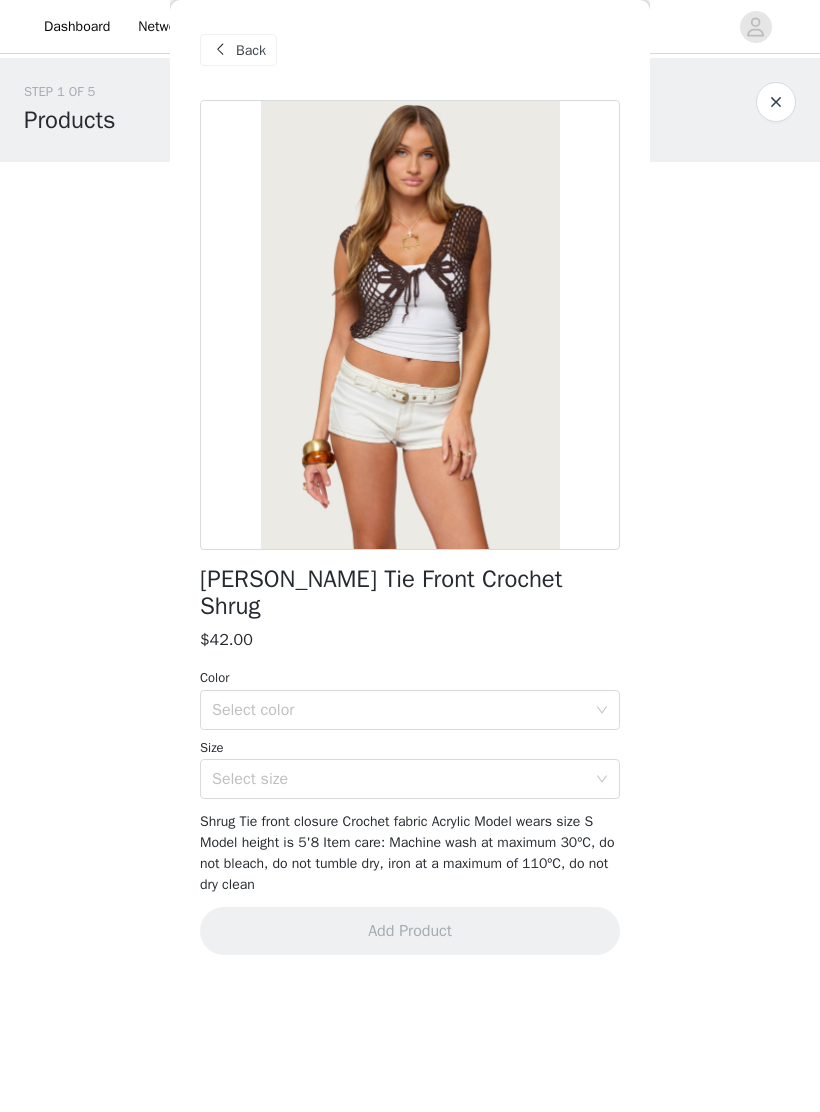 click at bounding box center [410, 325] 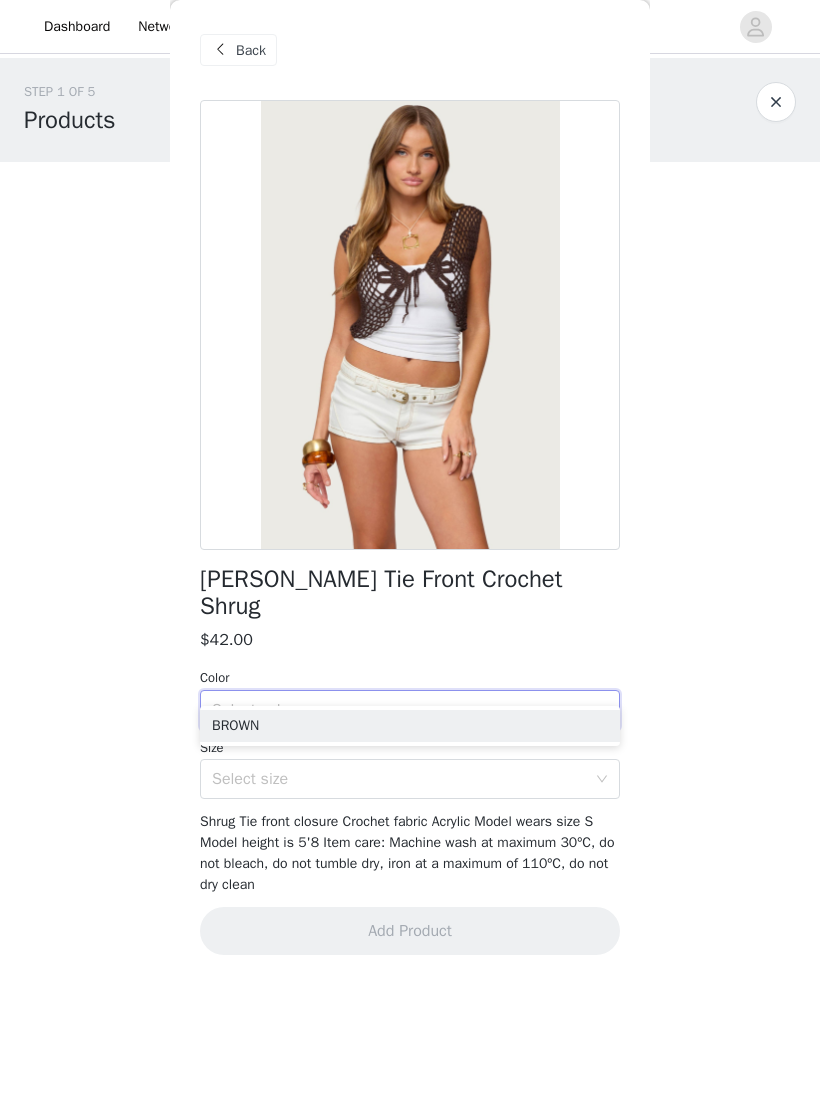 click on "Select color" at bounding box center (399, 710) 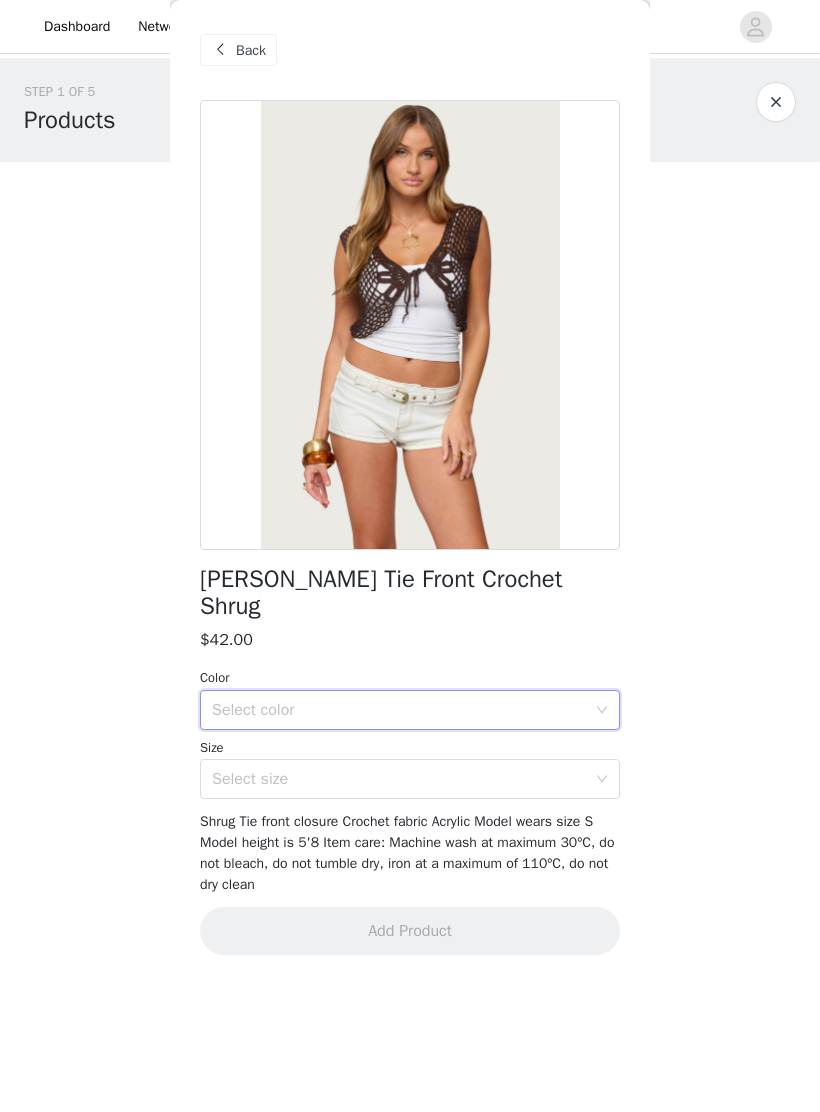 click on "Size" at bounding box center [410, 748] 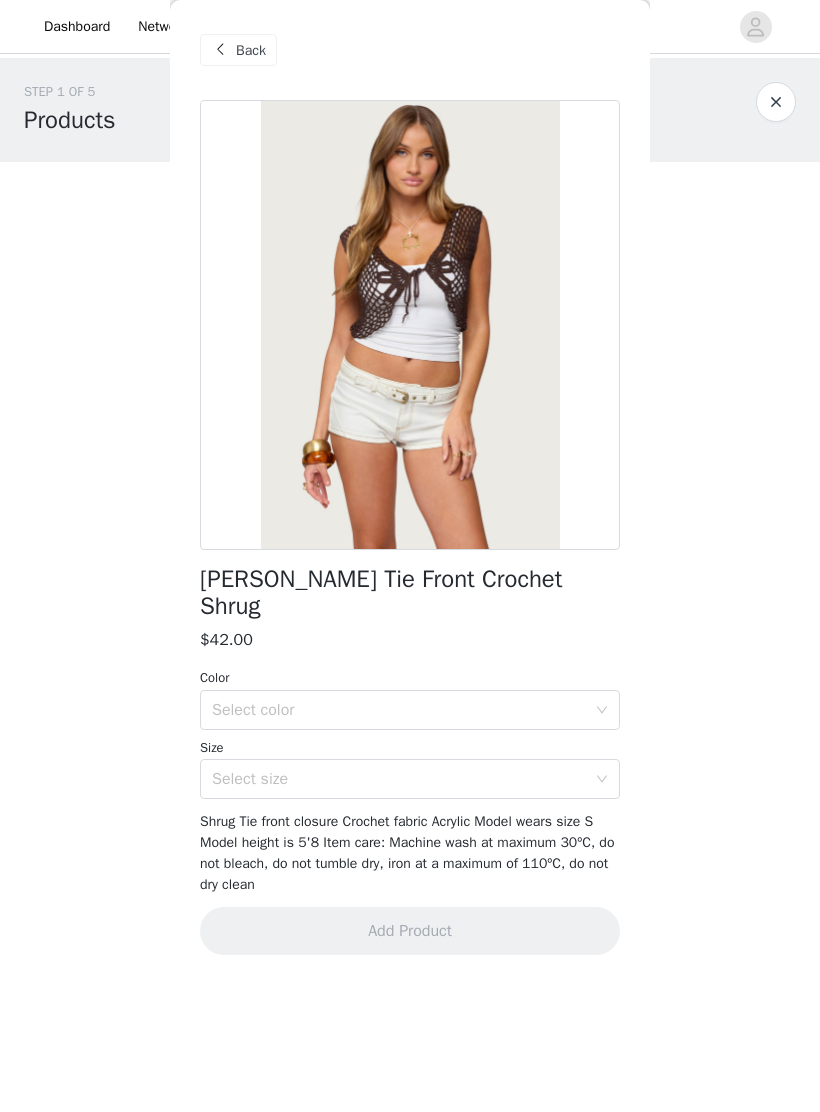 click on "Select color" at bounding box center [399, 710] 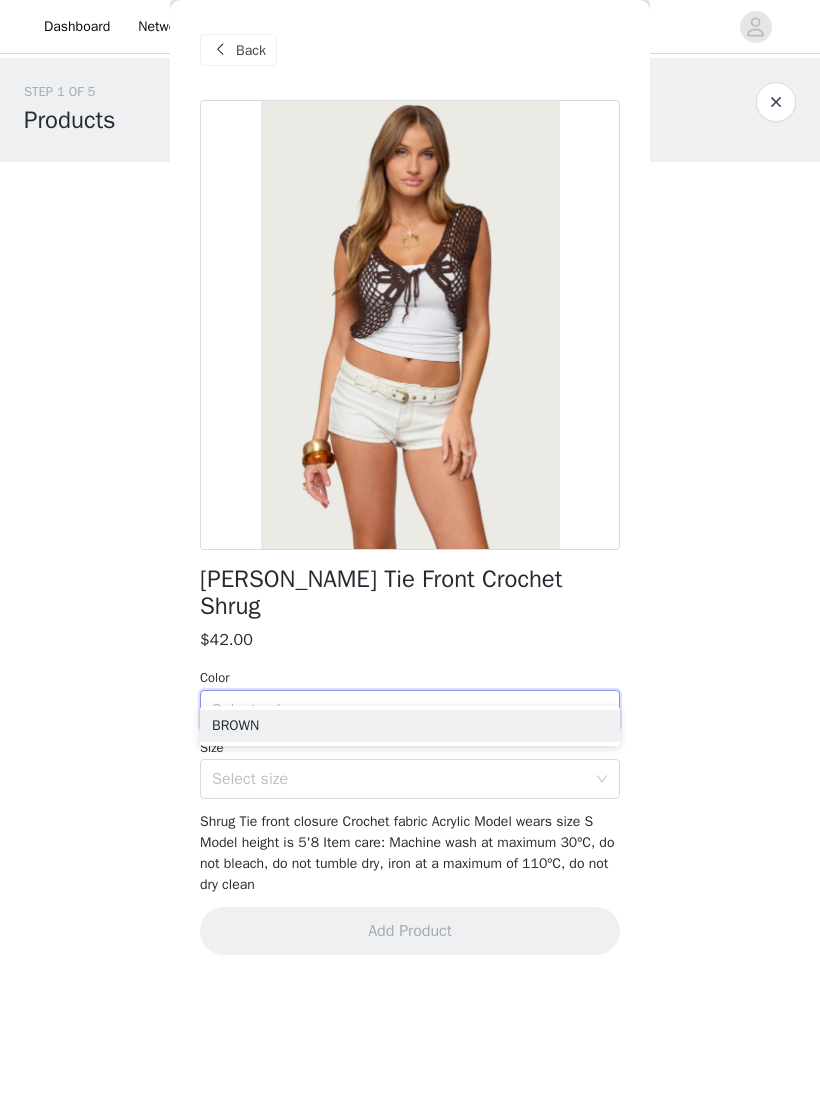 click on "BROWN" at bounding box center [410, 726] 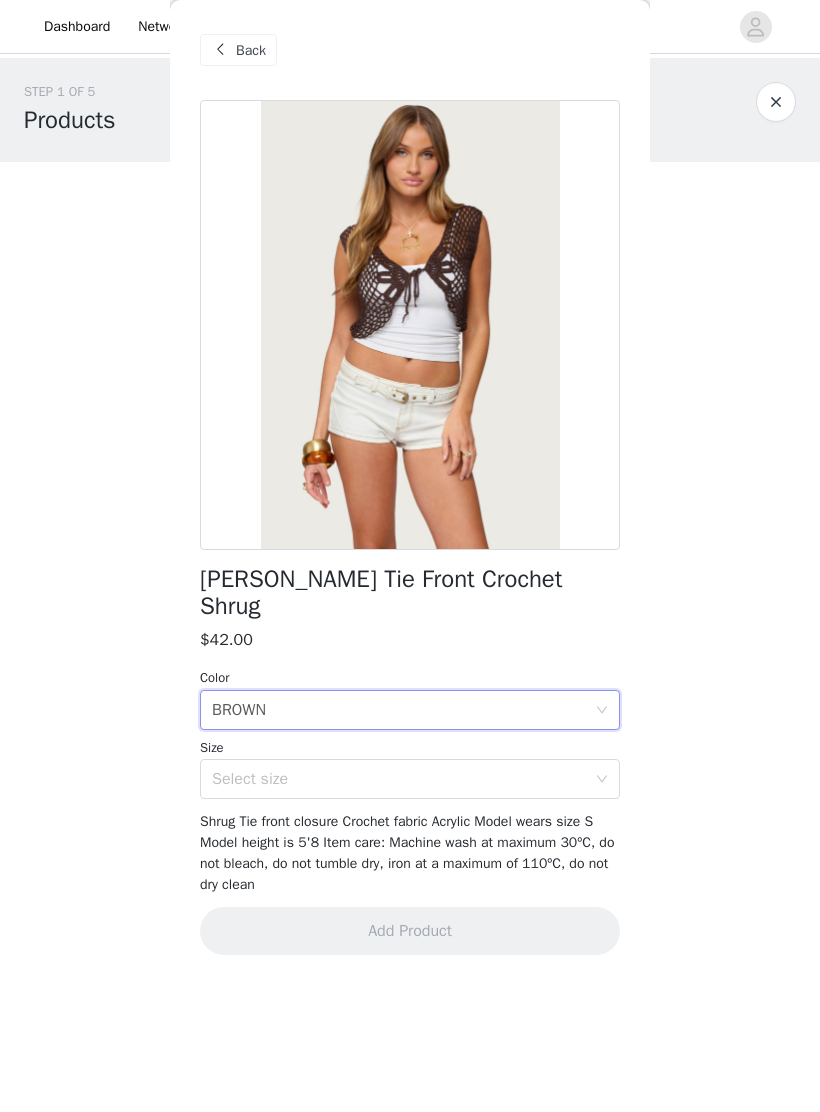 click on "Select size" at bounding box center (399, 779) 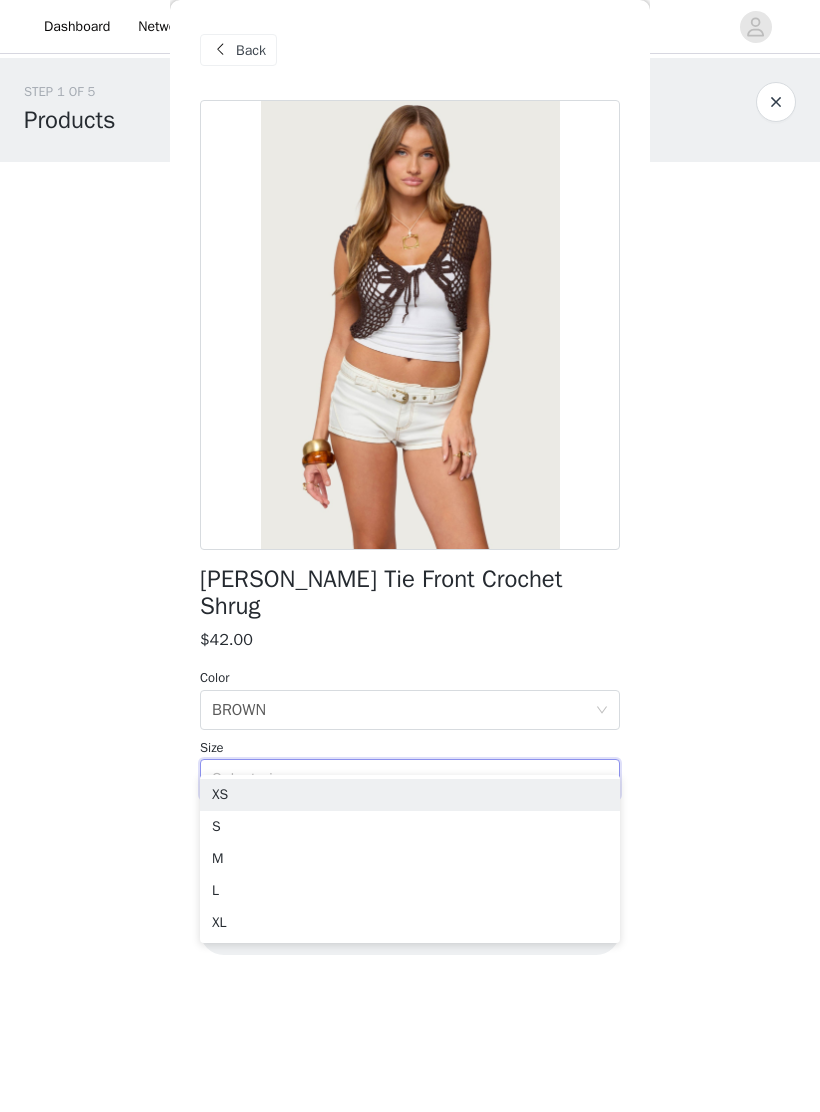 click on "S" at bounding box center (410, 827) 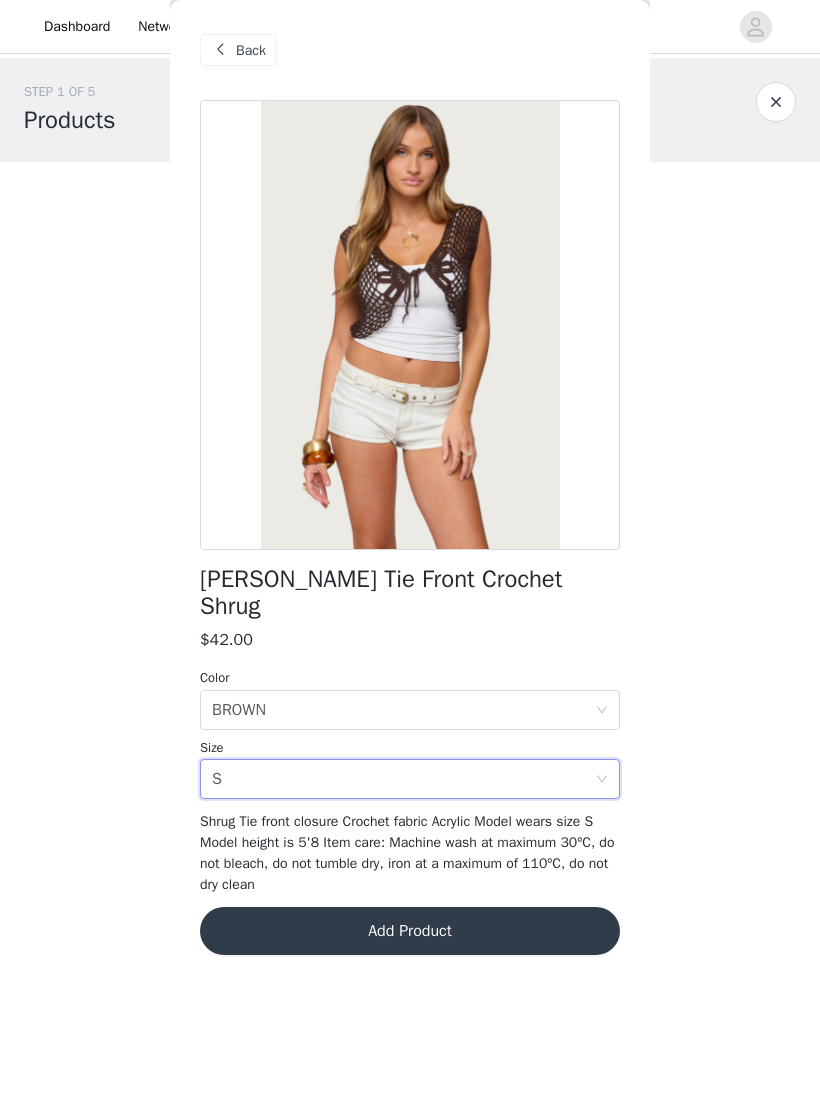 click on "Add Product" at bounding box center [410, 931] 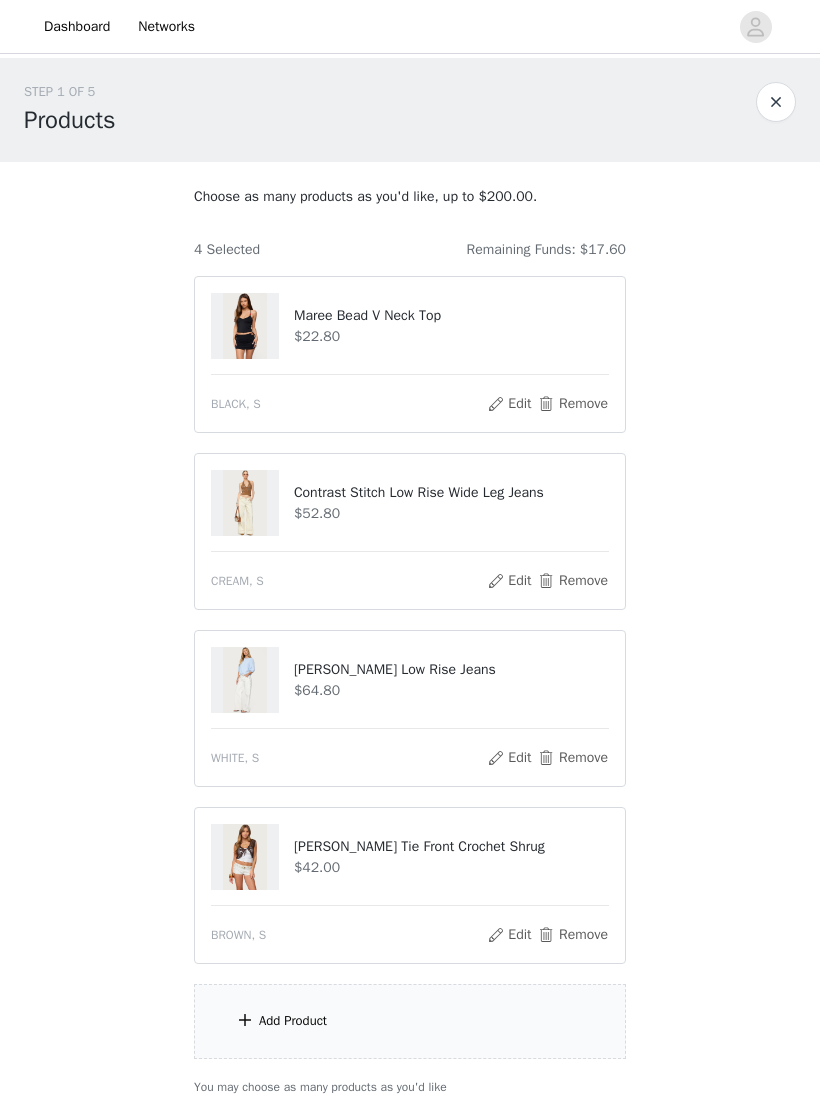 click on "Add Product" at bounding box center [410, 1021] 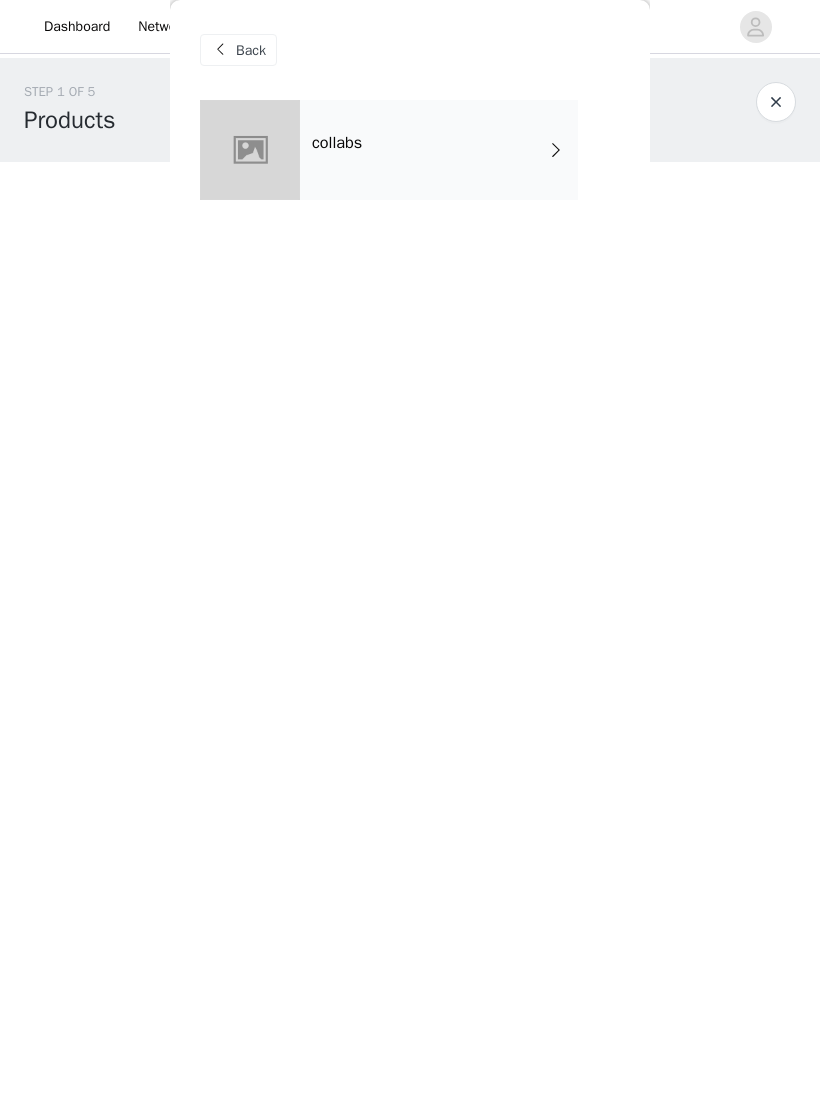 click on "collabs" at bounding box center [439, 150] 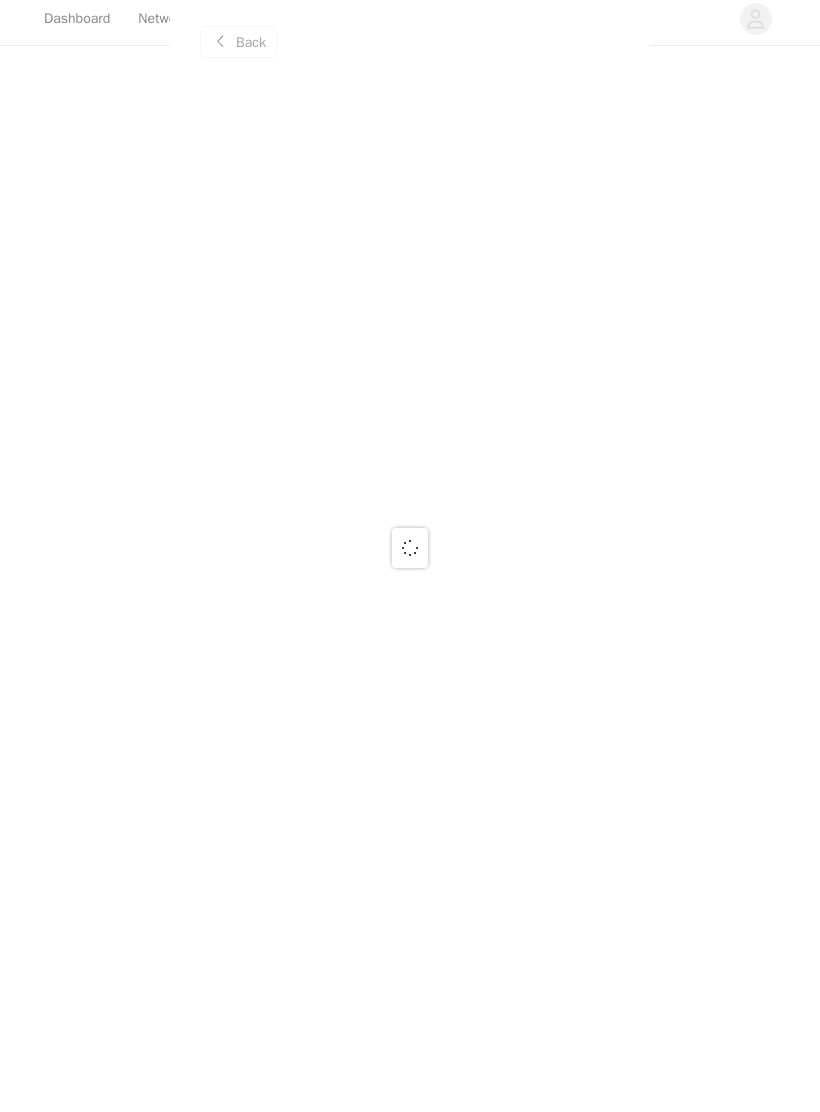scroll, scrollTop: 126, scrollLeft: 0, axis: vertical 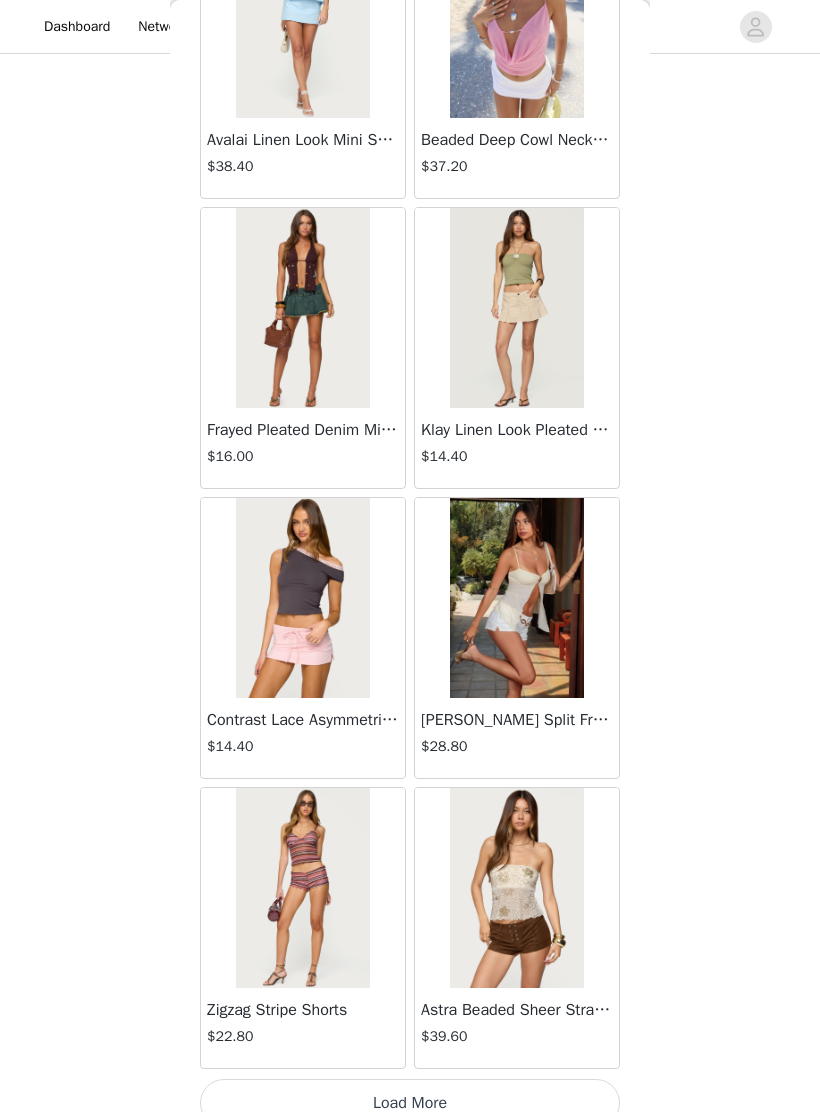 click on "Load More" at bounding box center (410, 1103) 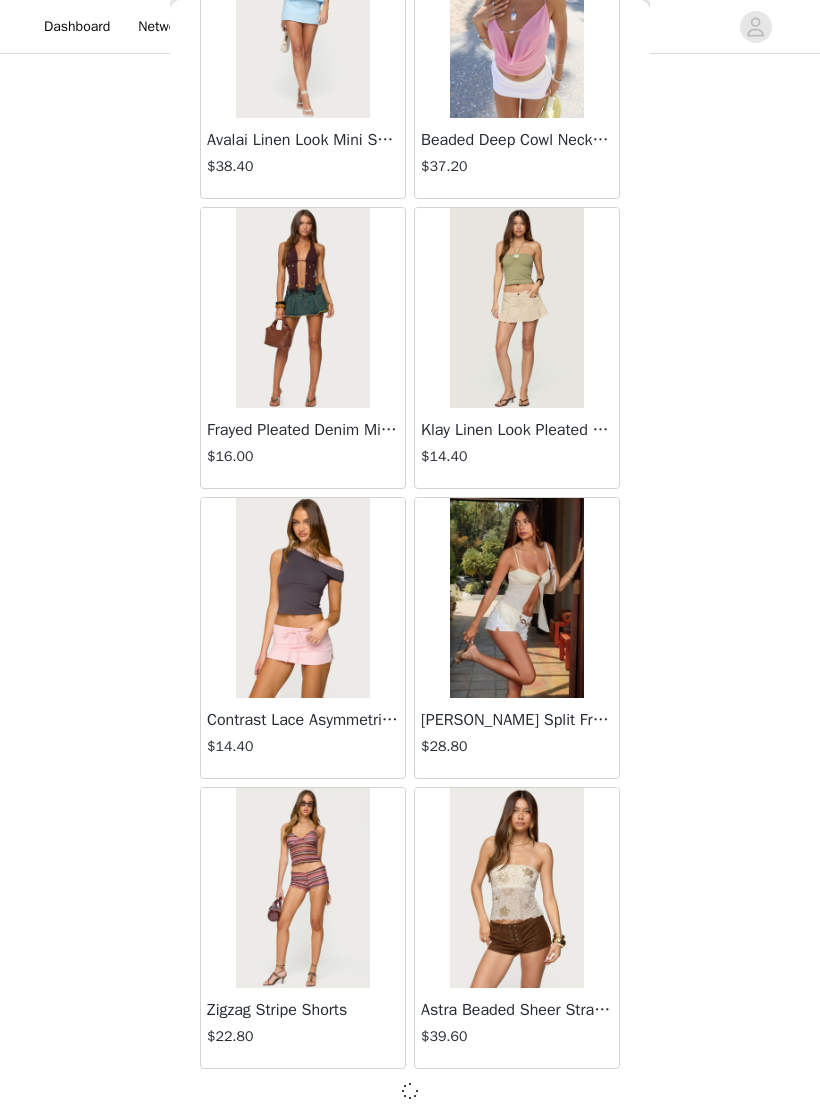 scroll, scrollTop: 1914, scrollLeft: 0, axis: vertical 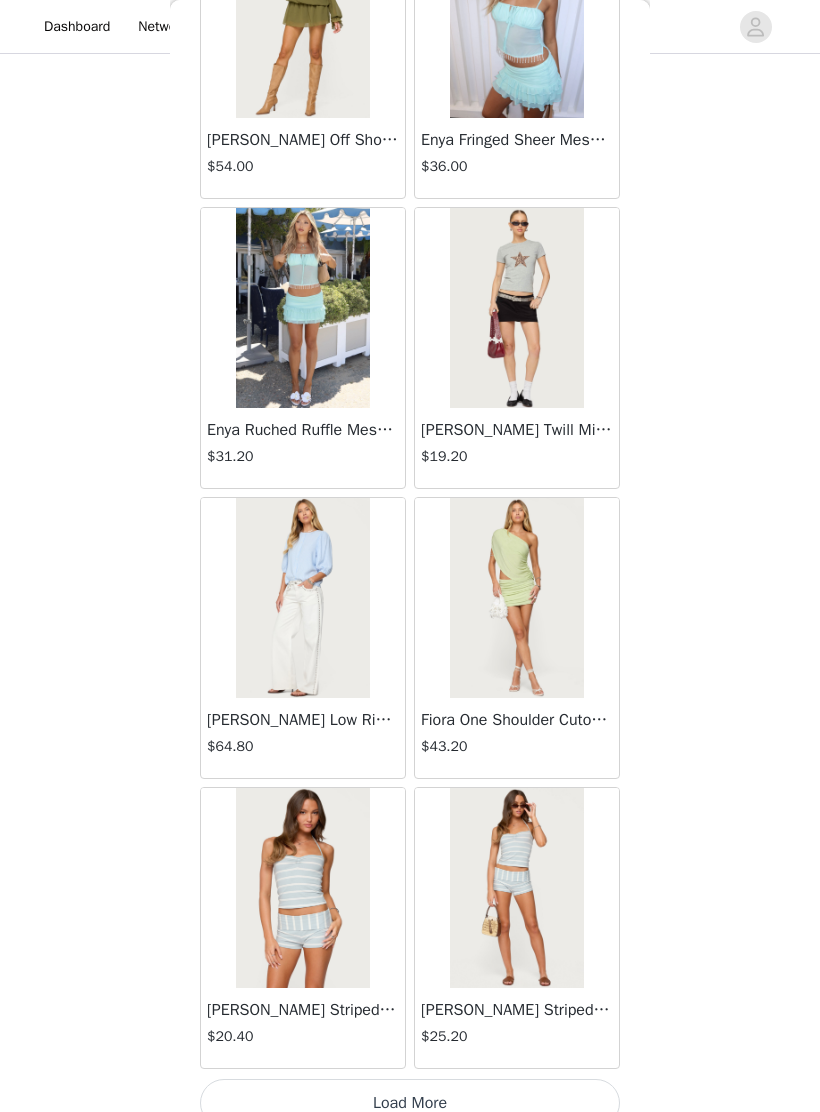 click on "Load More" at bounding box center [410, 1103] 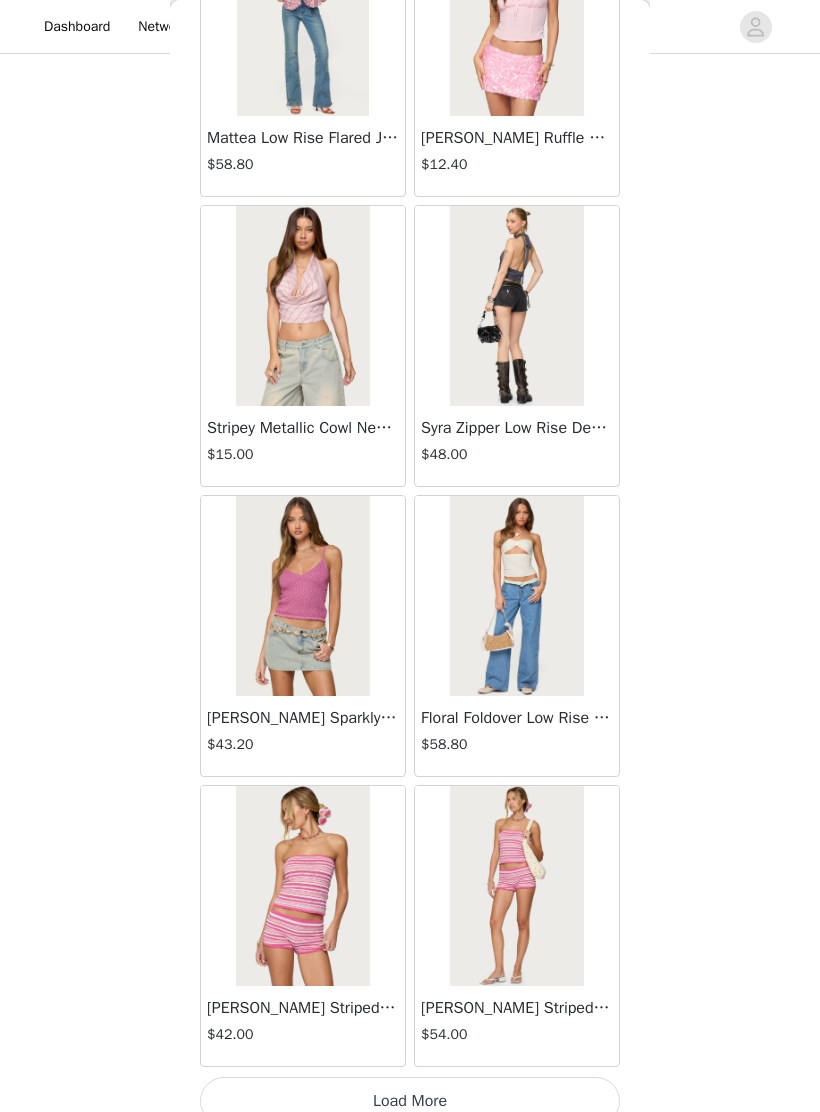 scroll, scrollTop: 7723, scrollLeft: 0, axis: vertical 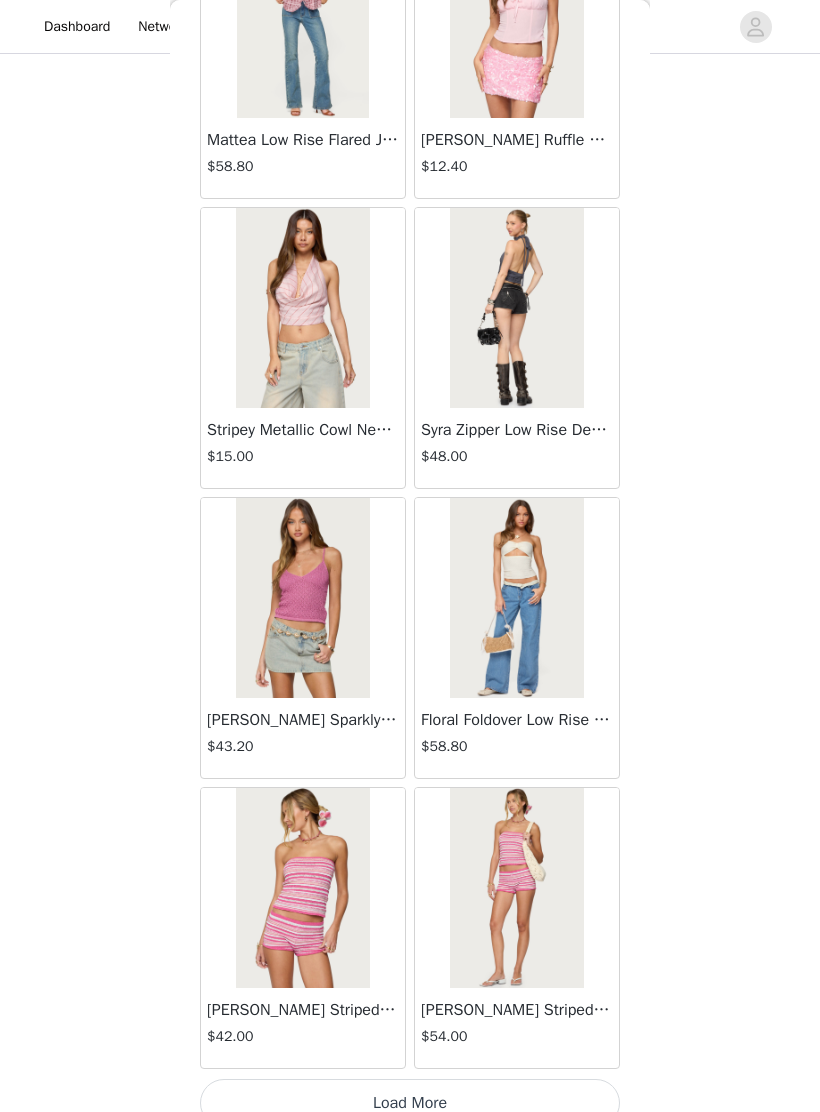 click on "[PERSON_NAME] Striped Textured Knit Shorts   $54.00" at bounding box center (517, 1028) 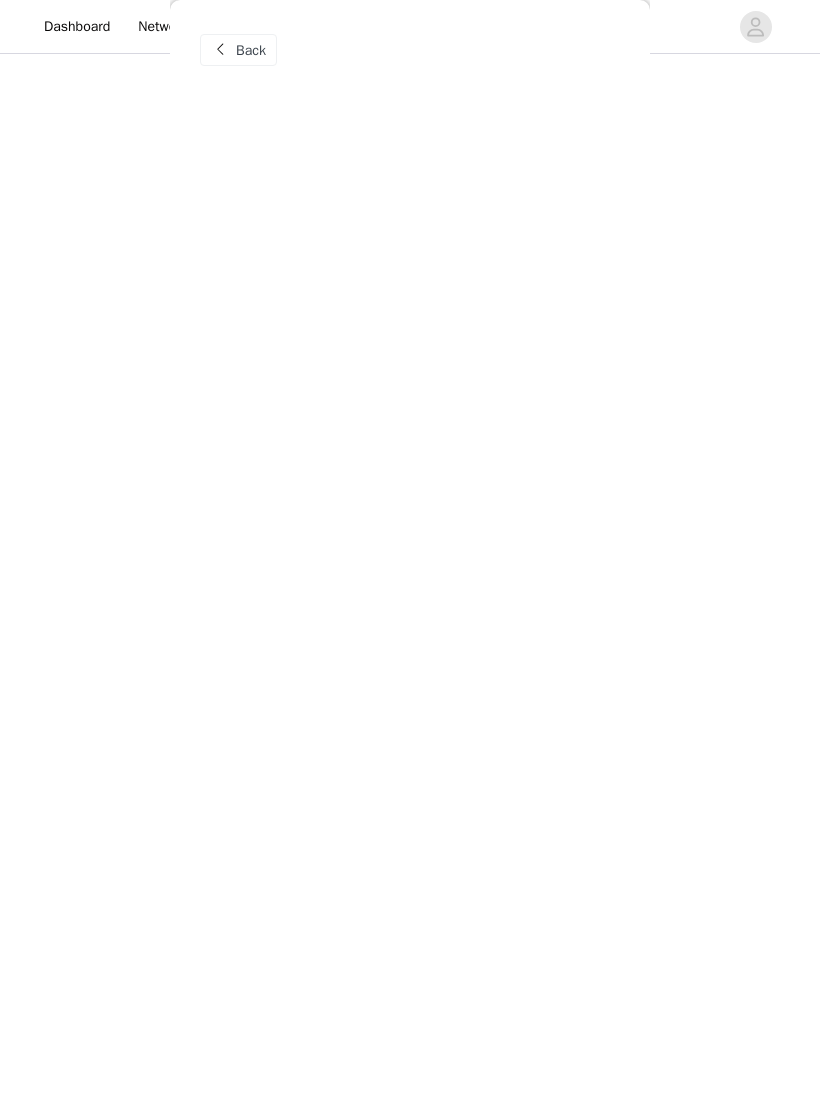 scroll, scrollTop: 0, scrollLeft: 0, axis: both 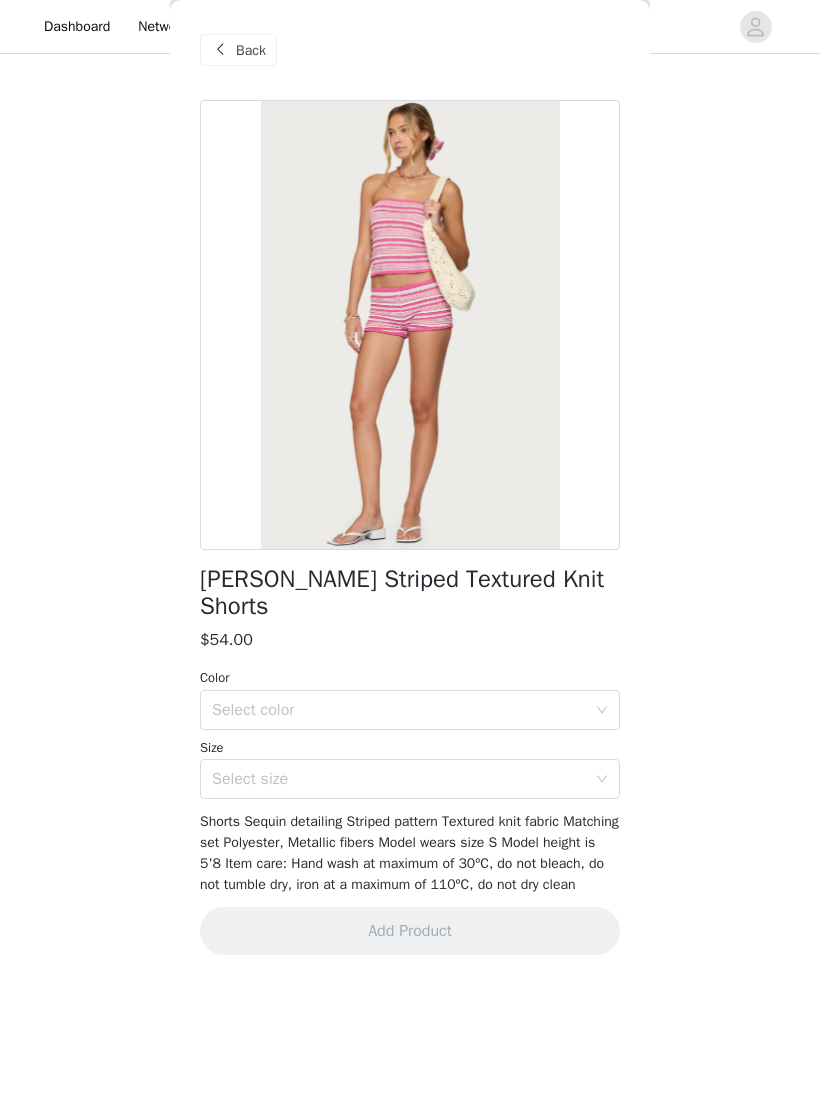 click on "Back" at bounding box center (251, 50) 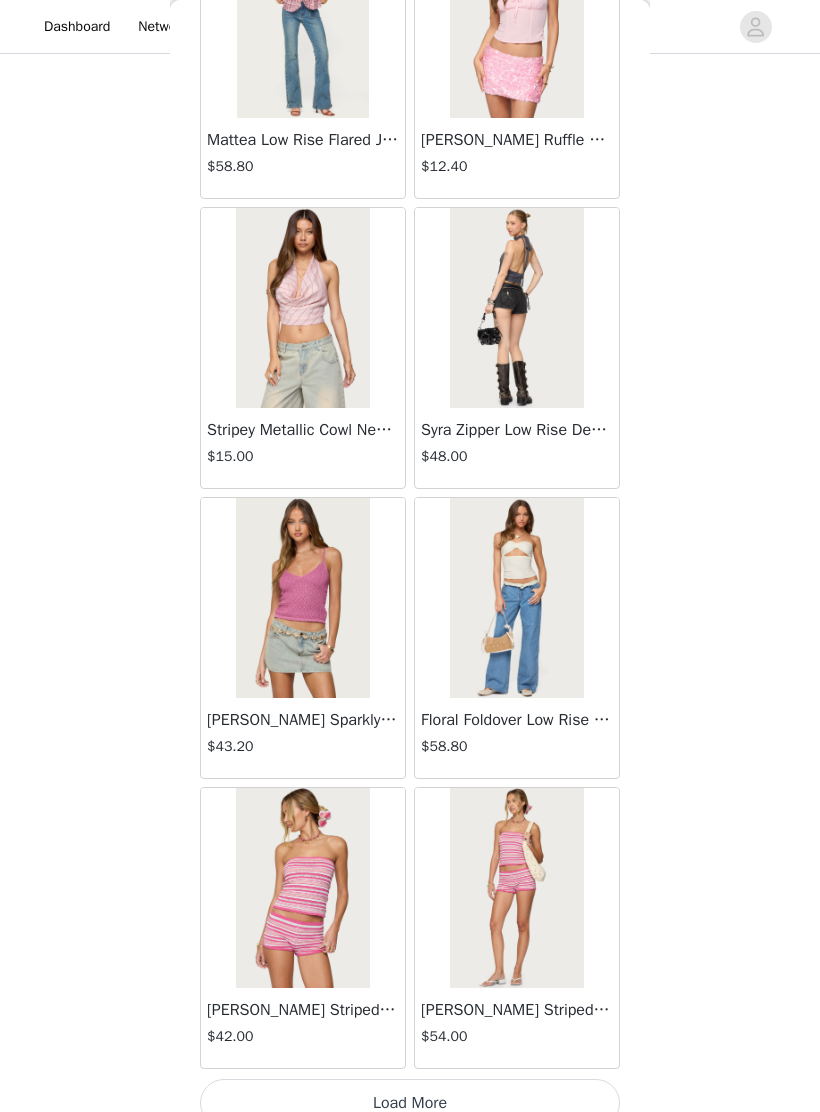 click on "Load More" at bounding box center (410, 1103) 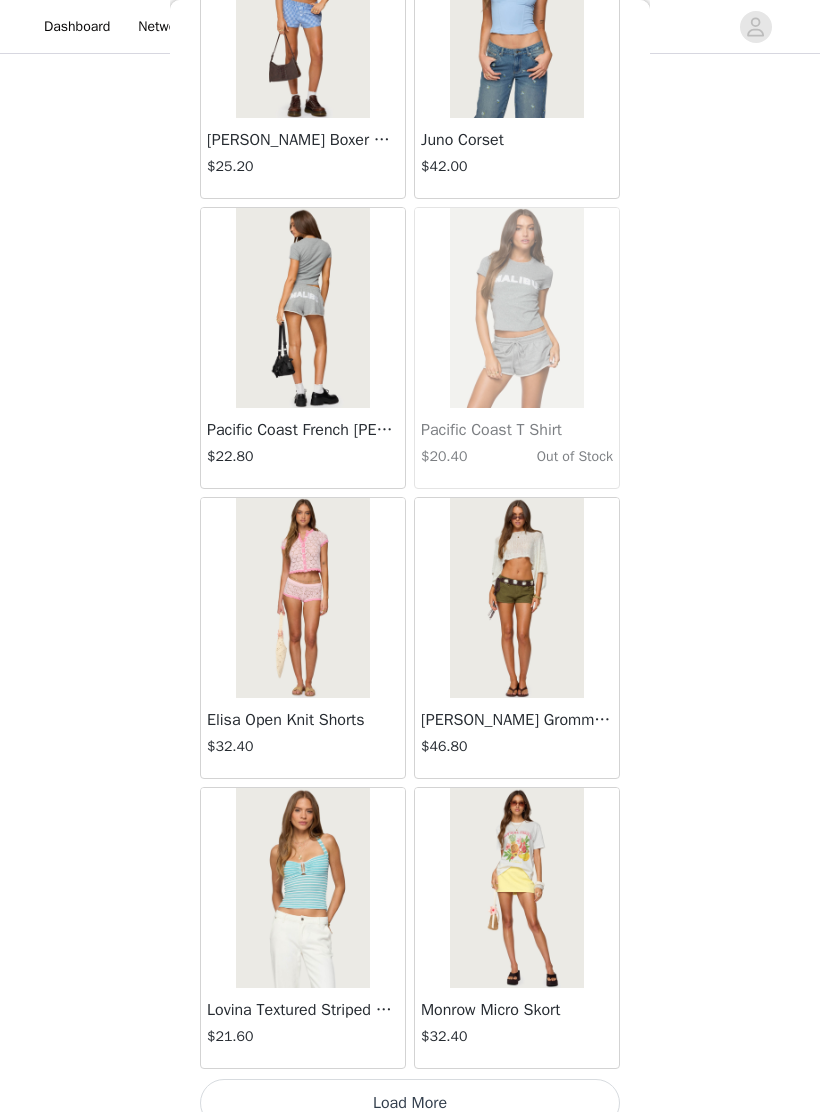 scroll, scrollTop: 10623, scrollLeft: 0, axis: vertical 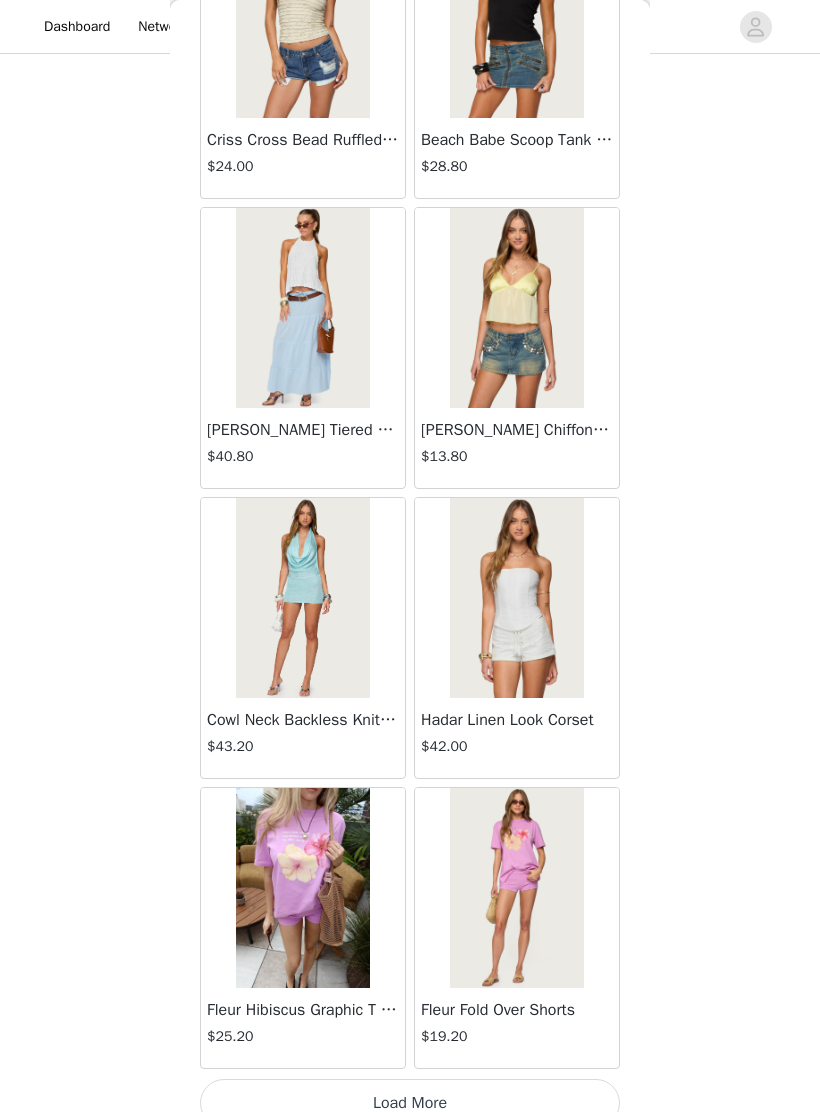 click on "Load More" at bounding box center [410, 1103] 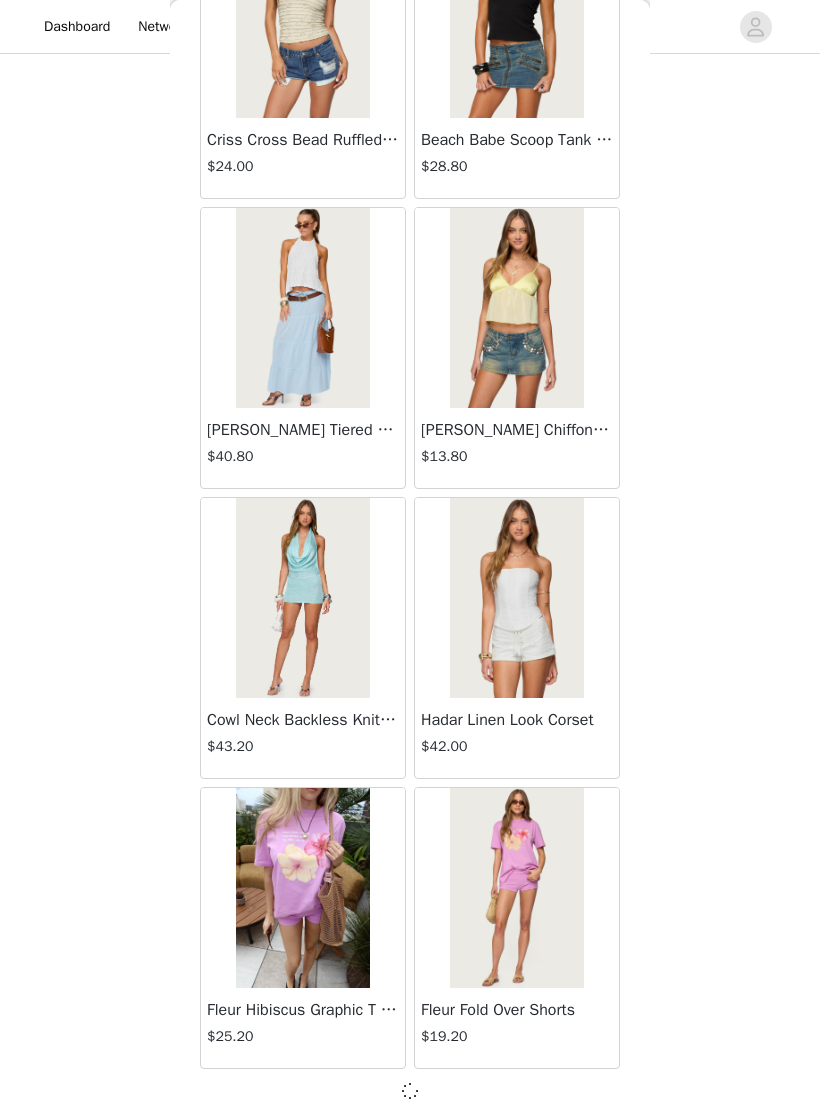 scroll, scrollTop: 13514, scrollLeft: 0, axis: vertical 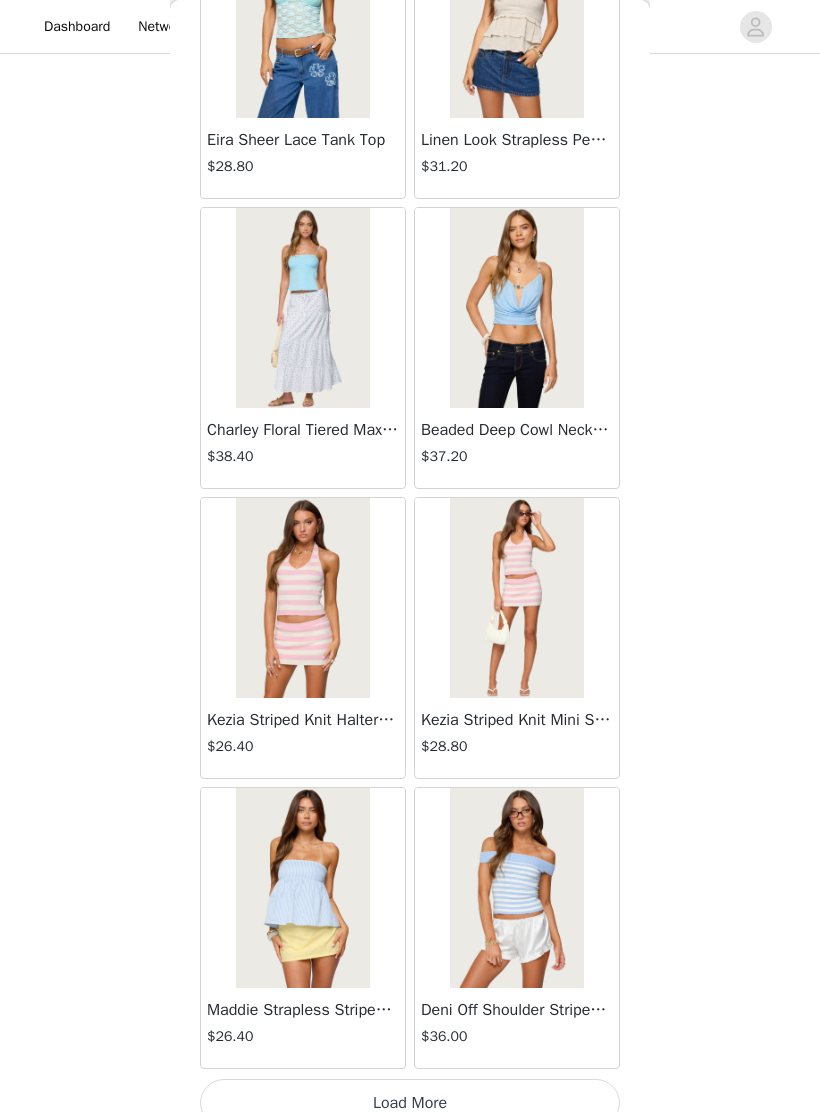 click on "Load More" at bounding box center [410, 1103] 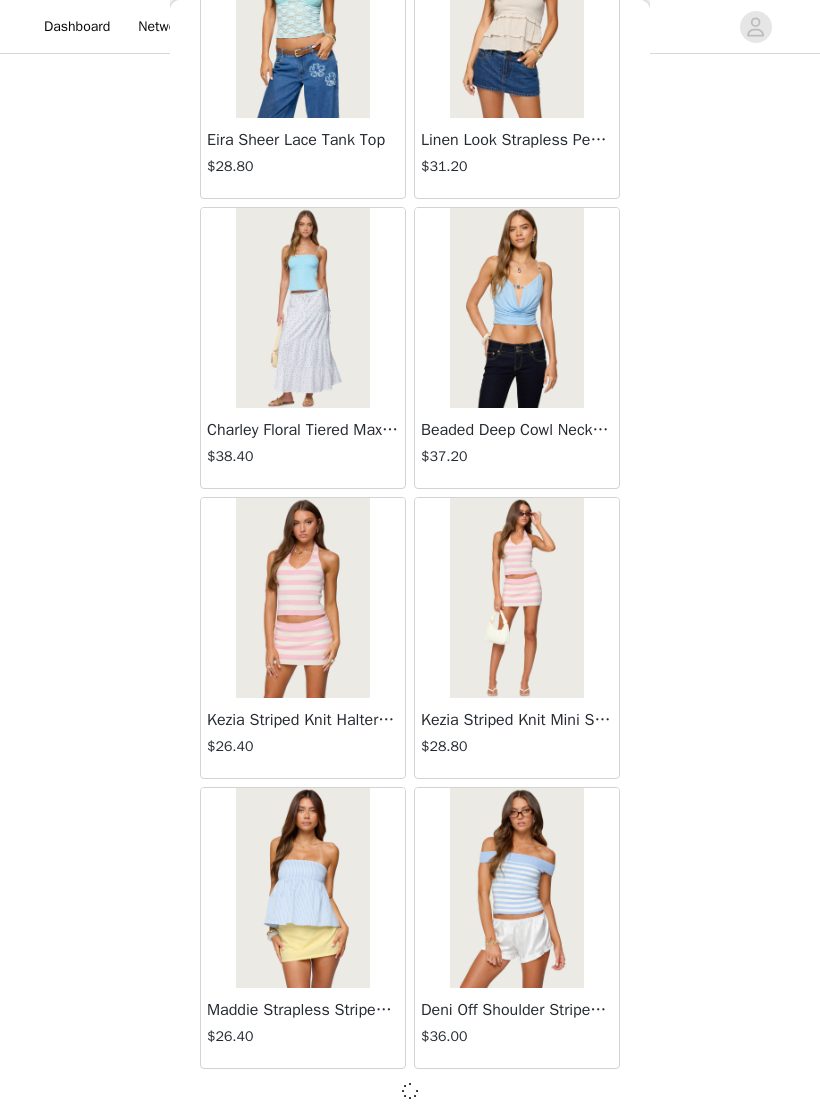 scroll, scrollTop: 16414, scrollLeft: 0, axis: vertical 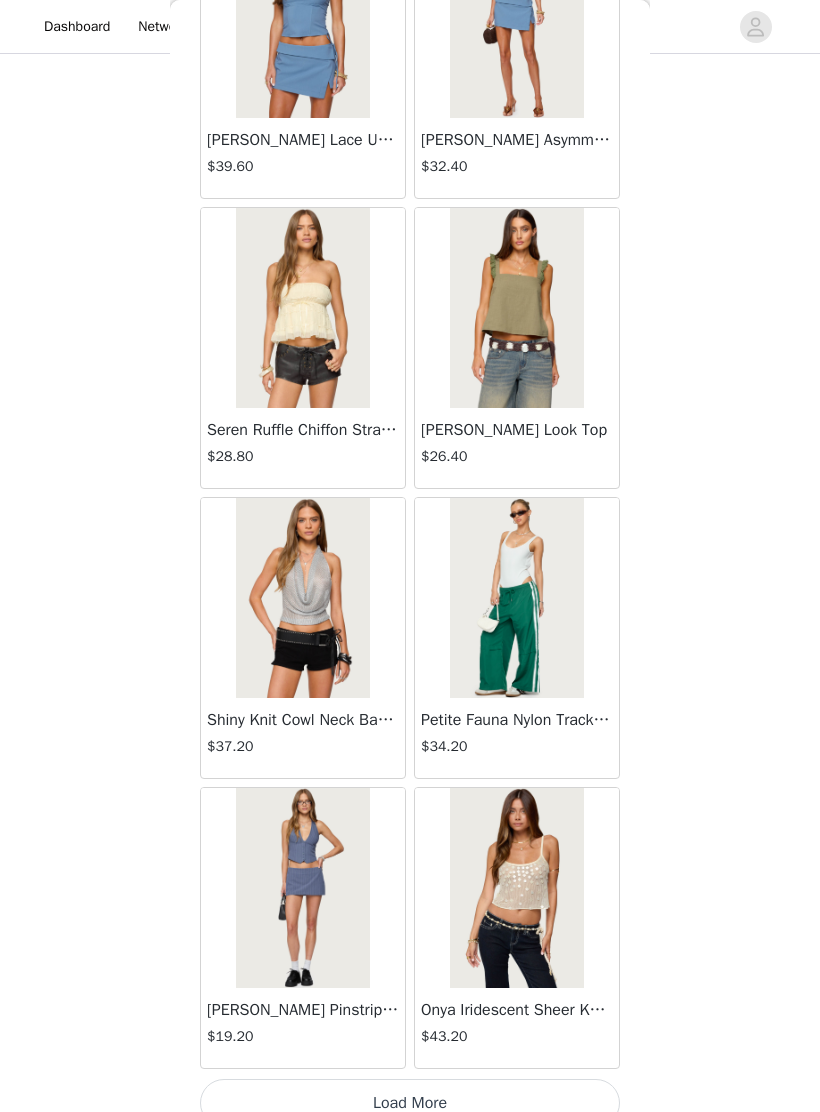 click on "Load More" at bounding box center (410, 1103) 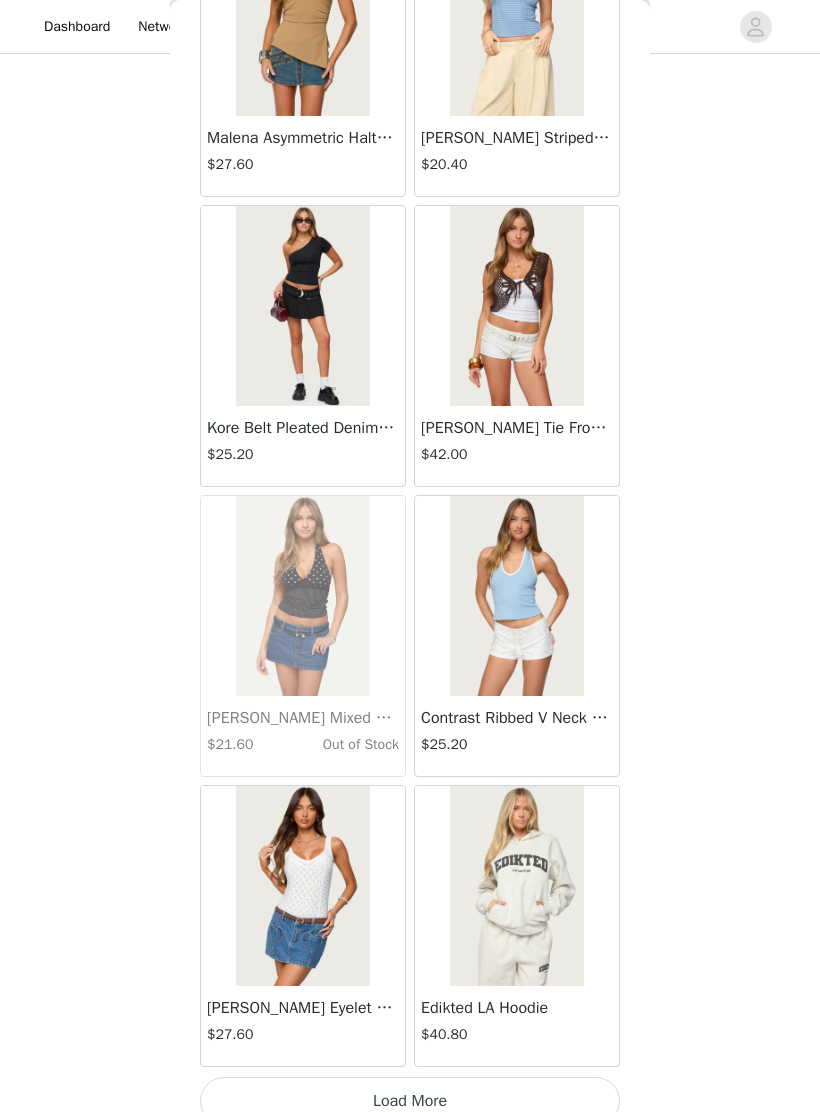 scroll, scrollTop: 22223, scrollLeft: 0, axis: vertical 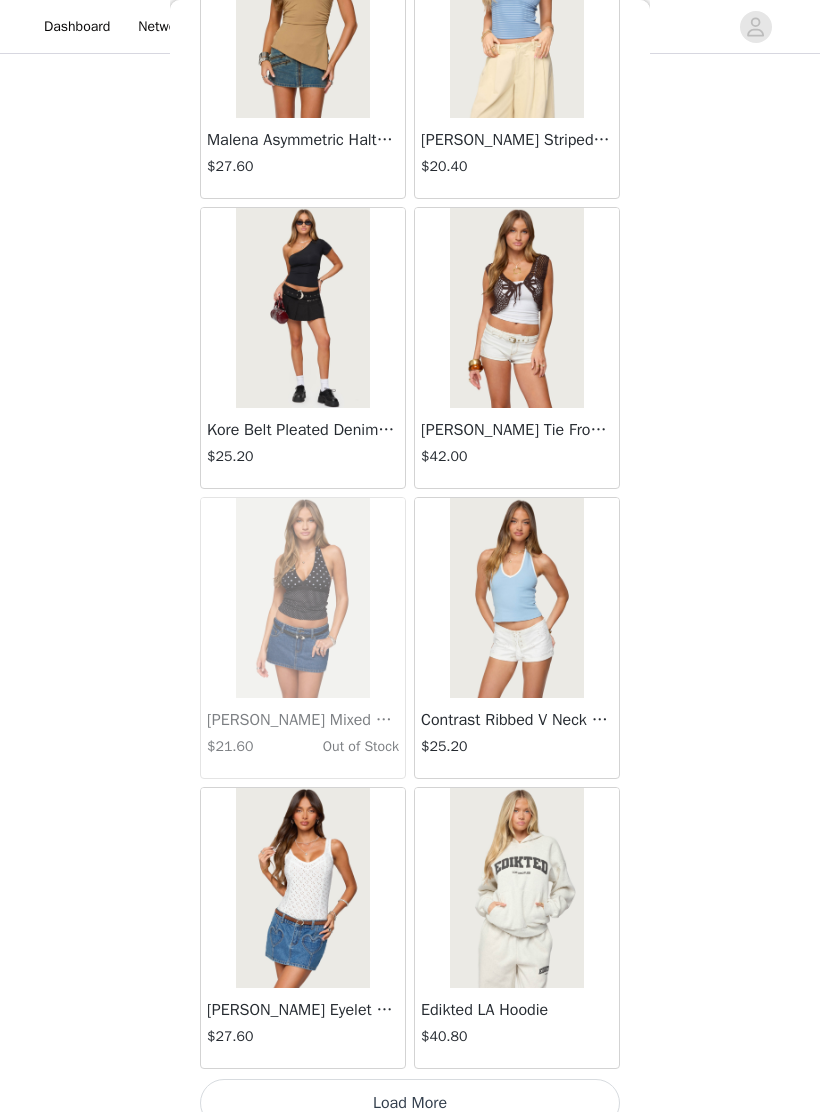 click on "Load More" at bounding box center [410, 1103] 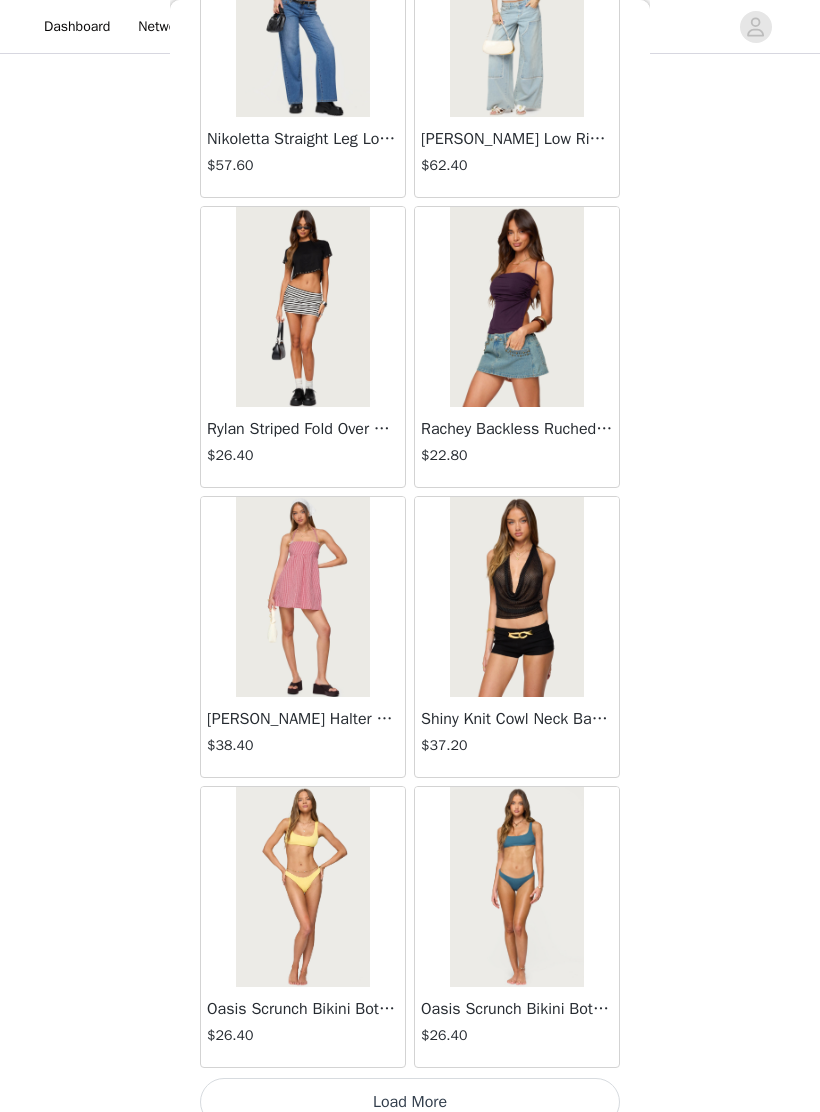 scroll, scrollTop: 25123, scrollLeft: 0, axis: vertical 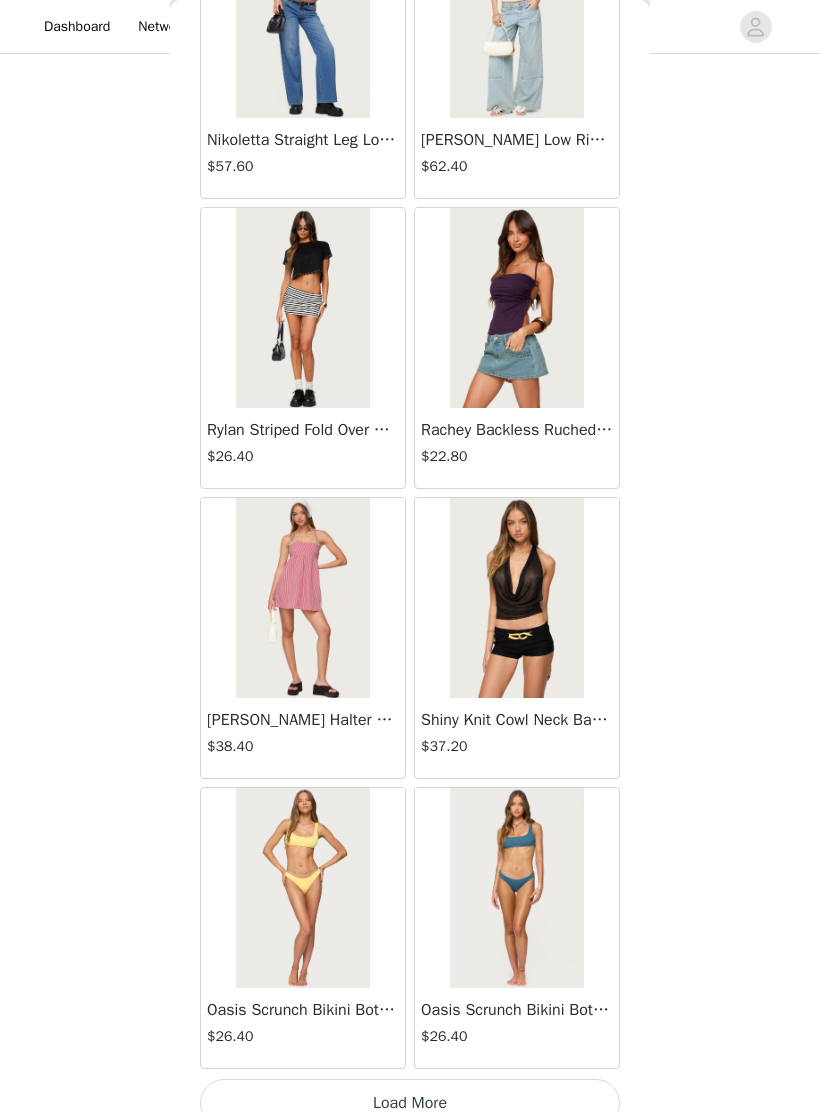 click on "Load More" at bounding box center (410, 1103) 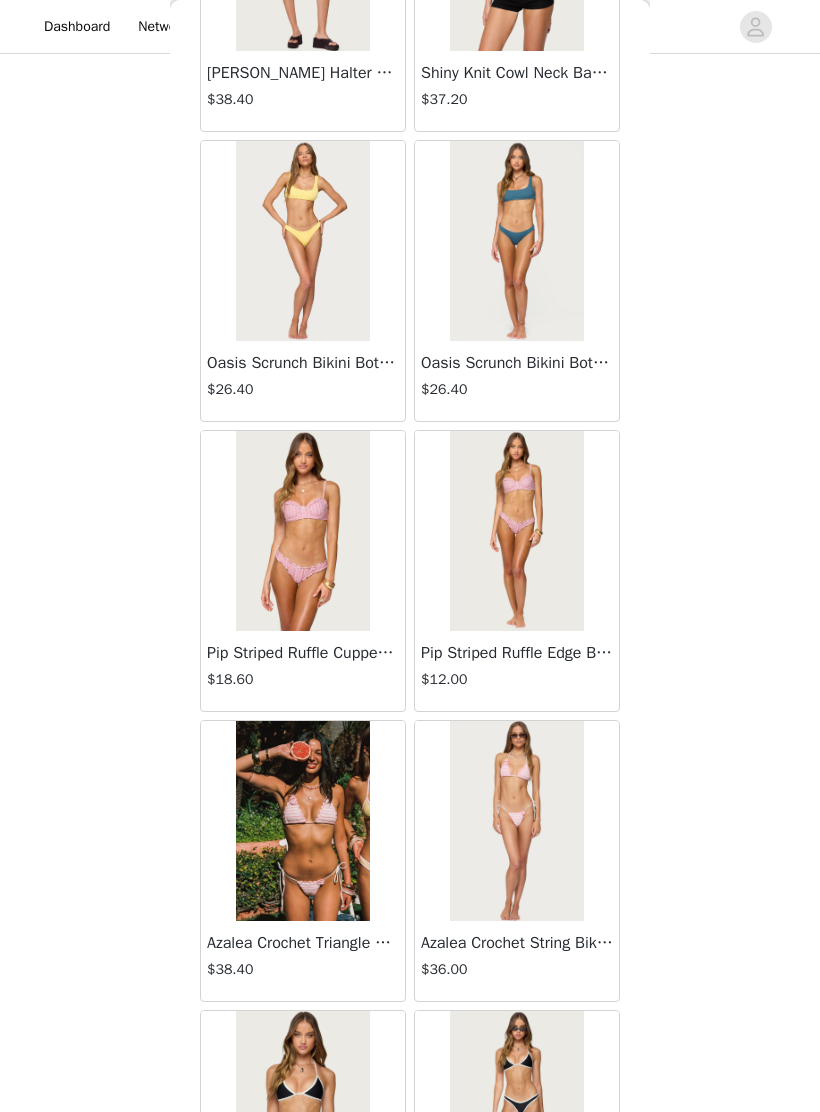 scroll, scrollTop: 25967, scrollLeft: 0, axis: vertical 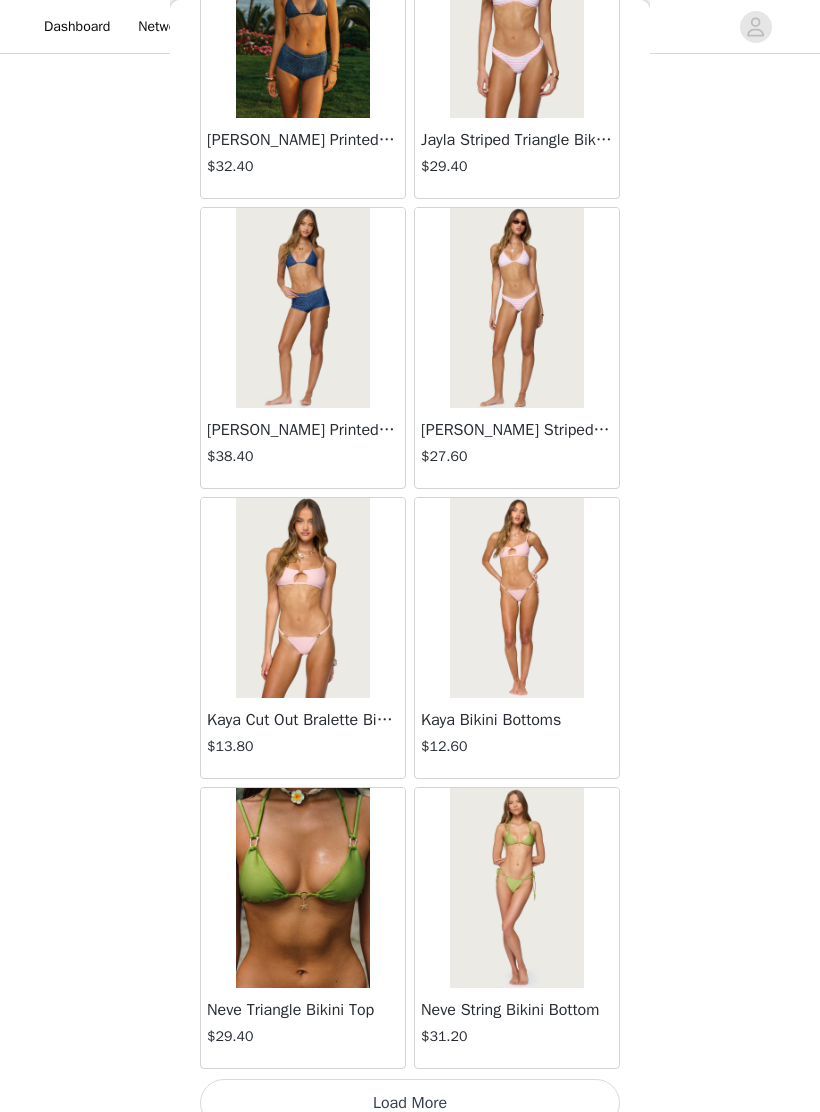 click on "Load More" at bounding box center [410, 1103] 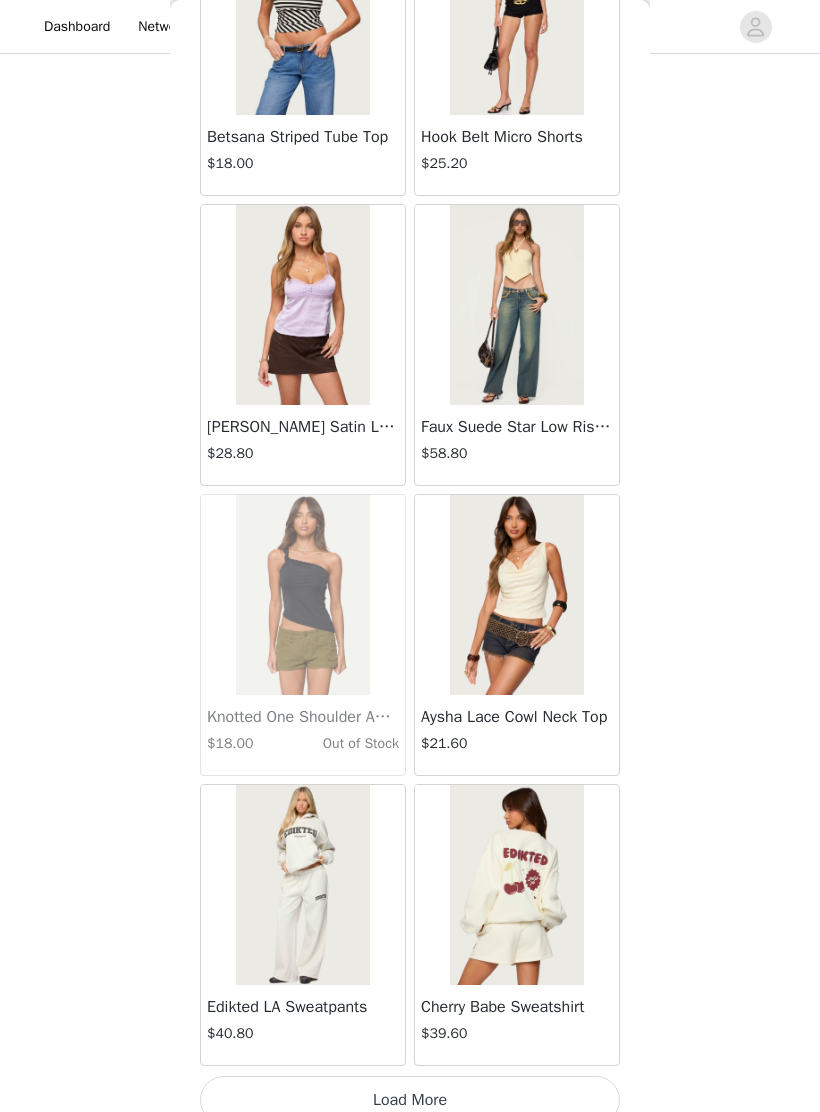 scroll, scrollTop: 30923, scrollLeft: 0, axis: vertical 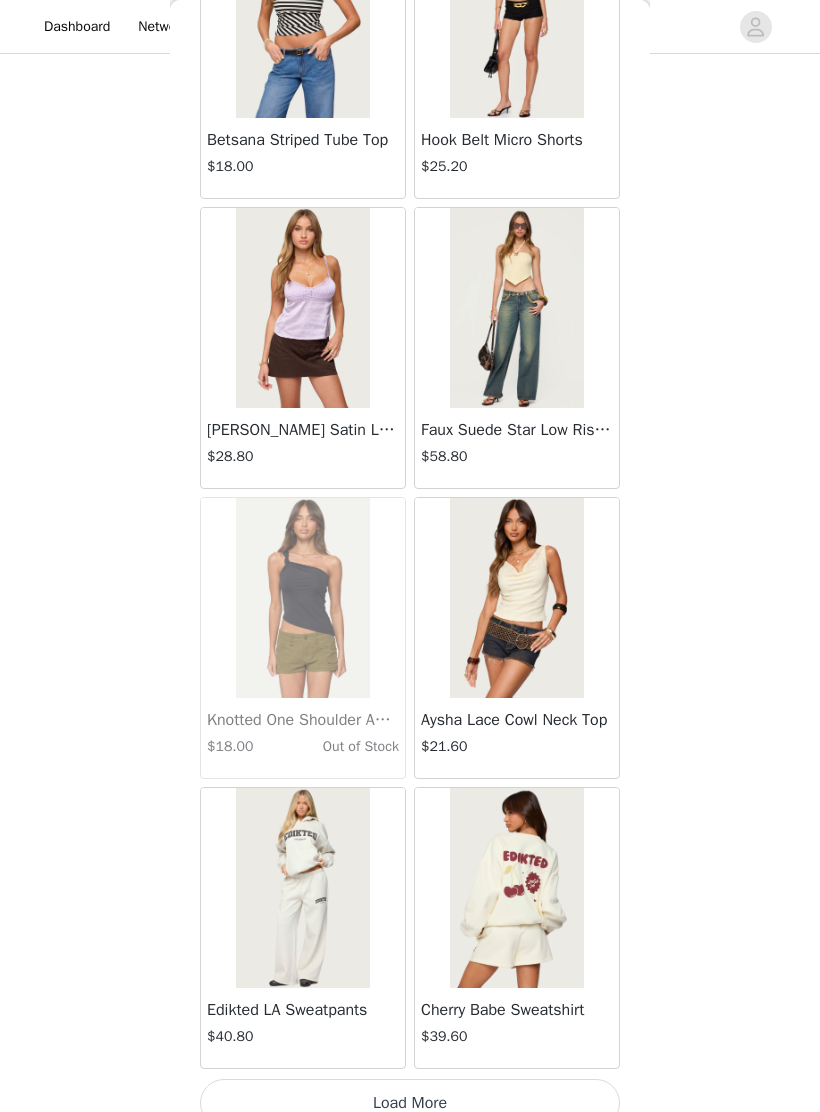 click on "Load More" at bounding box center (410, 1103) 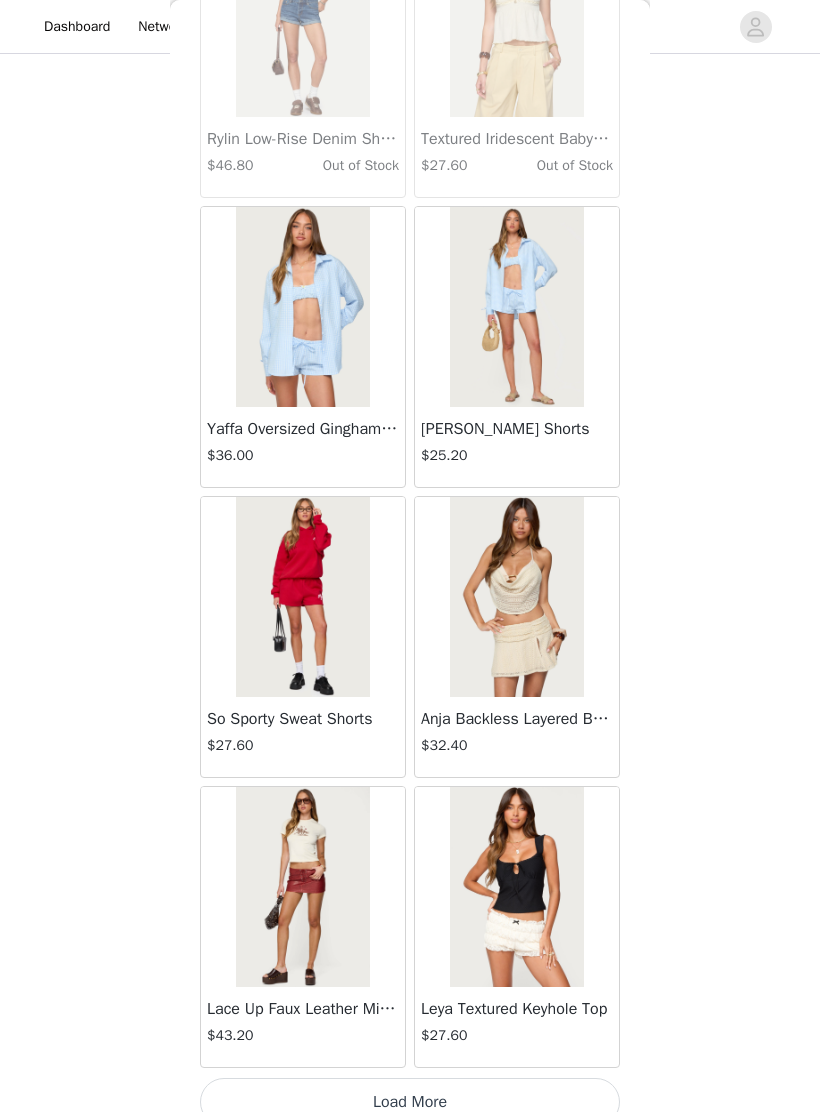 scroll, scrollTop: 33823, scrollLeft: 0, axis: vertical 